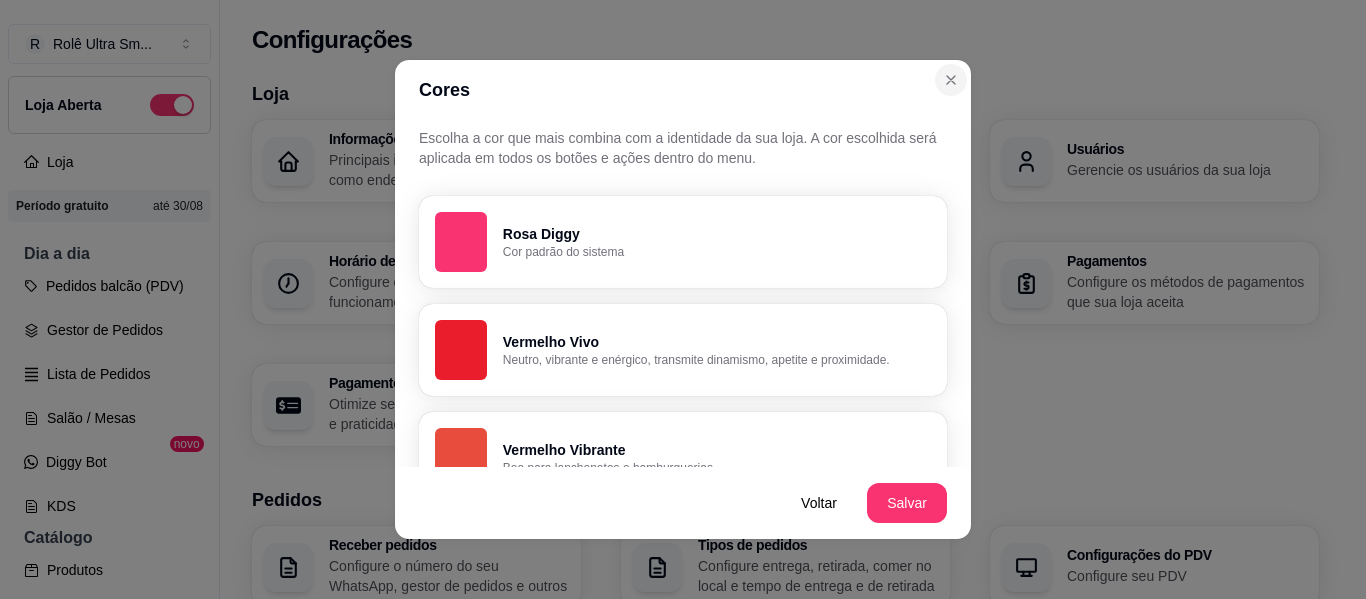 scroll, scrollTop: 0, scrollLeft: 0, axis: both 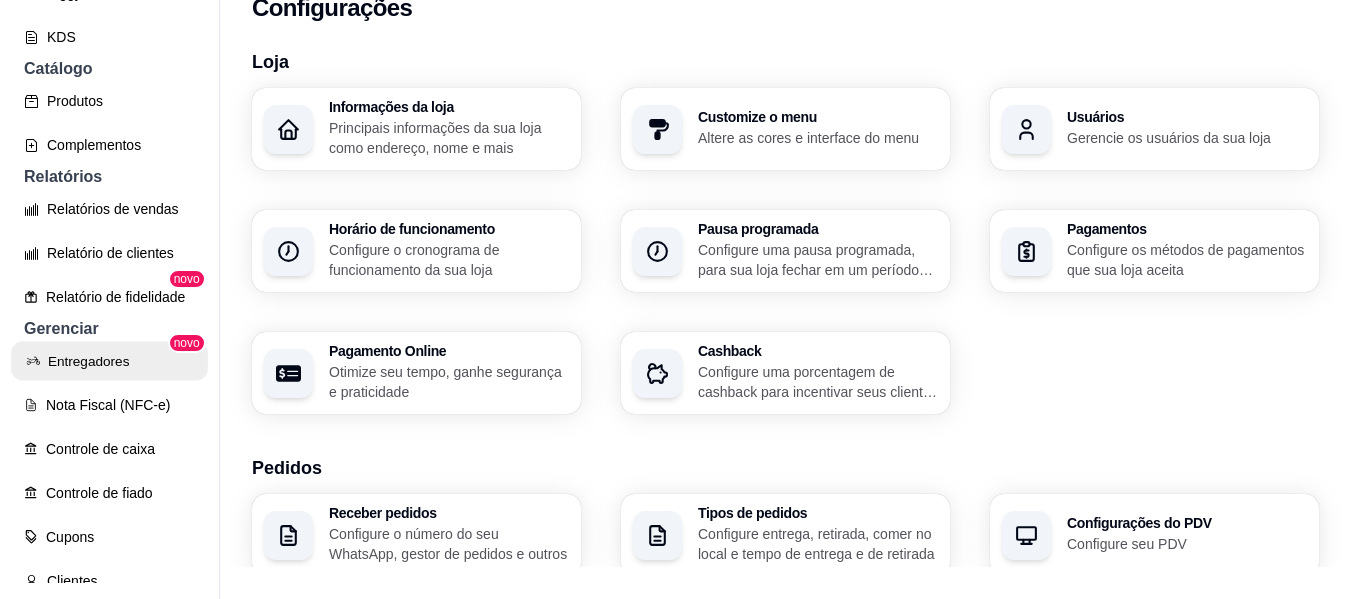 click on "Entregadores" at bounding box center (109, 361) 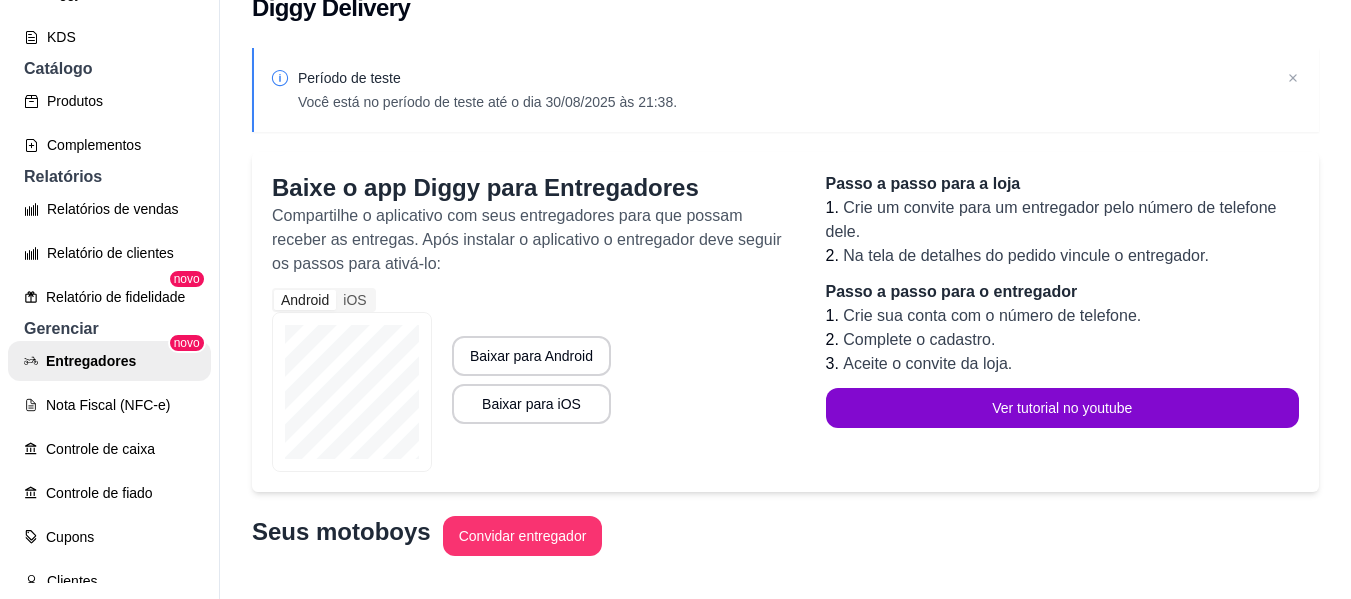 scroll, scrollTop: 0, scrollLeft: 0, axis: both 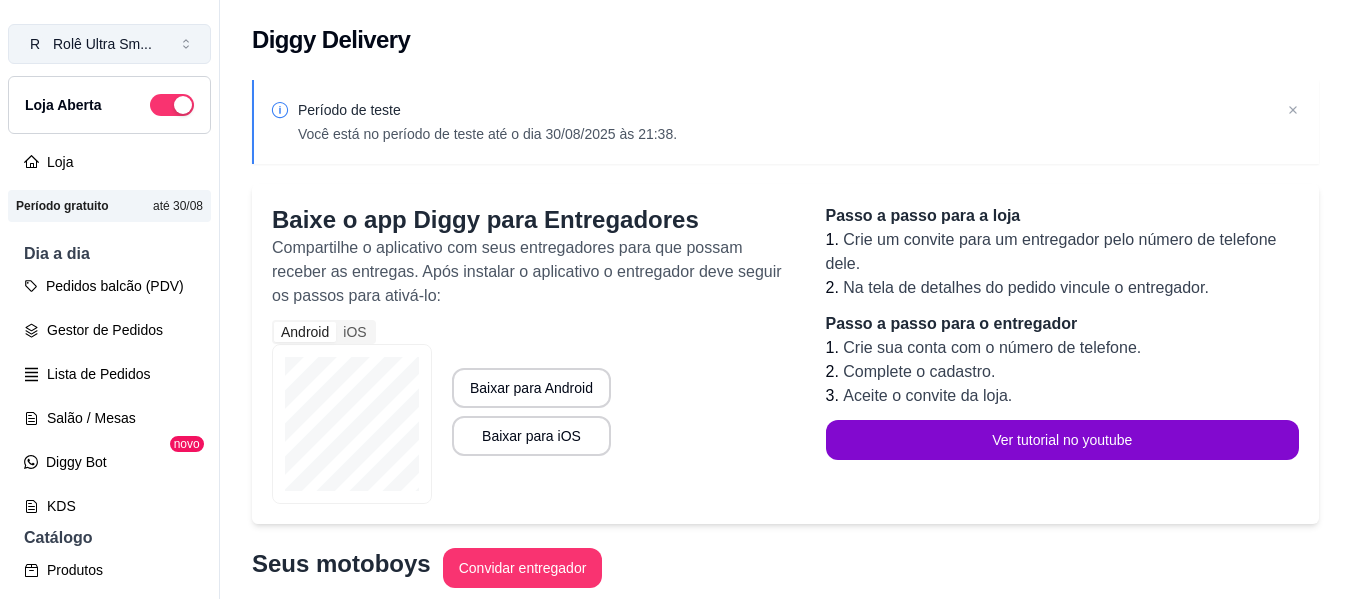 click on "Rolê Ultra Sm ..." at bounding box center [102, 44] 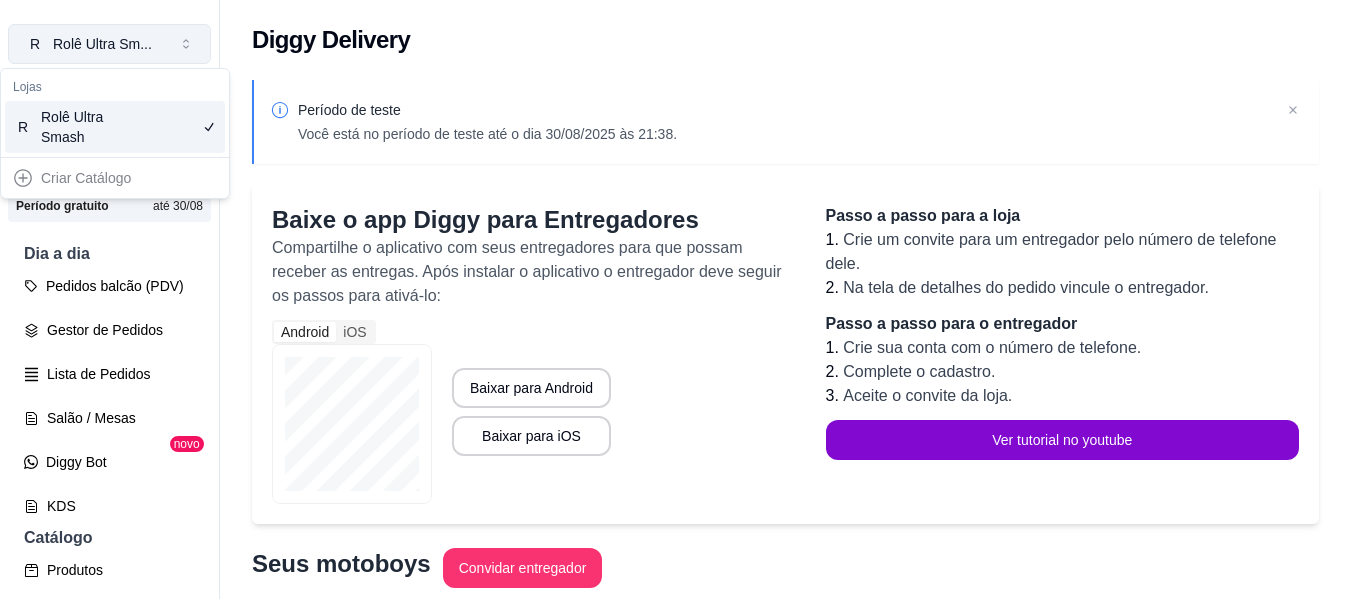 click on "Rolê Ultra Sm ..." at bounding box center [102, 44] 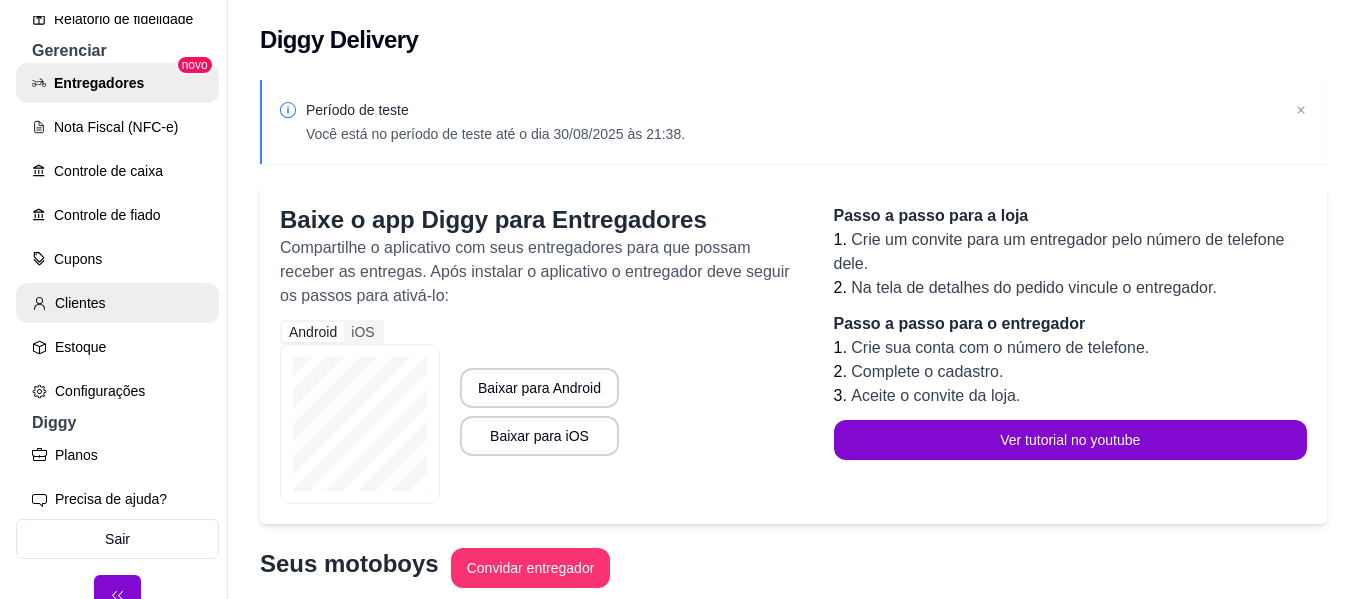 scroll, scrollTop: 771, scrollLeft: 0, axis: vertical 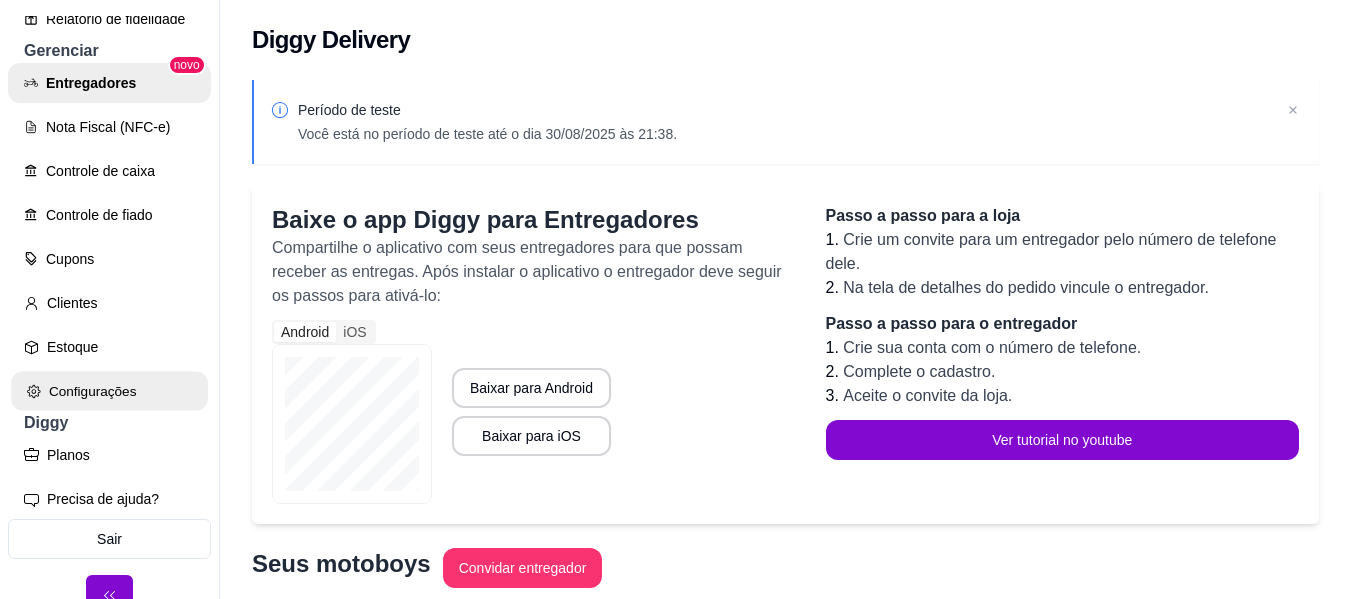 click on "Configurações" at bounding box center (109, 391) 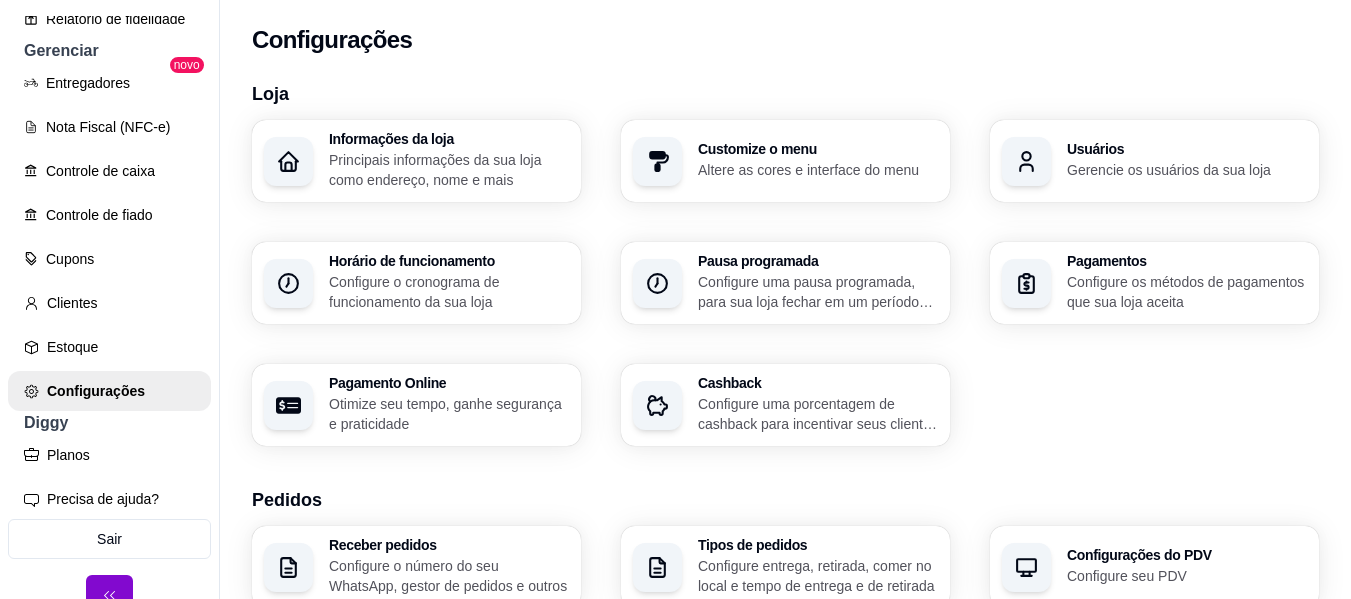 click on "Principais informações da sua loja como endereço, nome e mais" at bounding box center [449, 170] 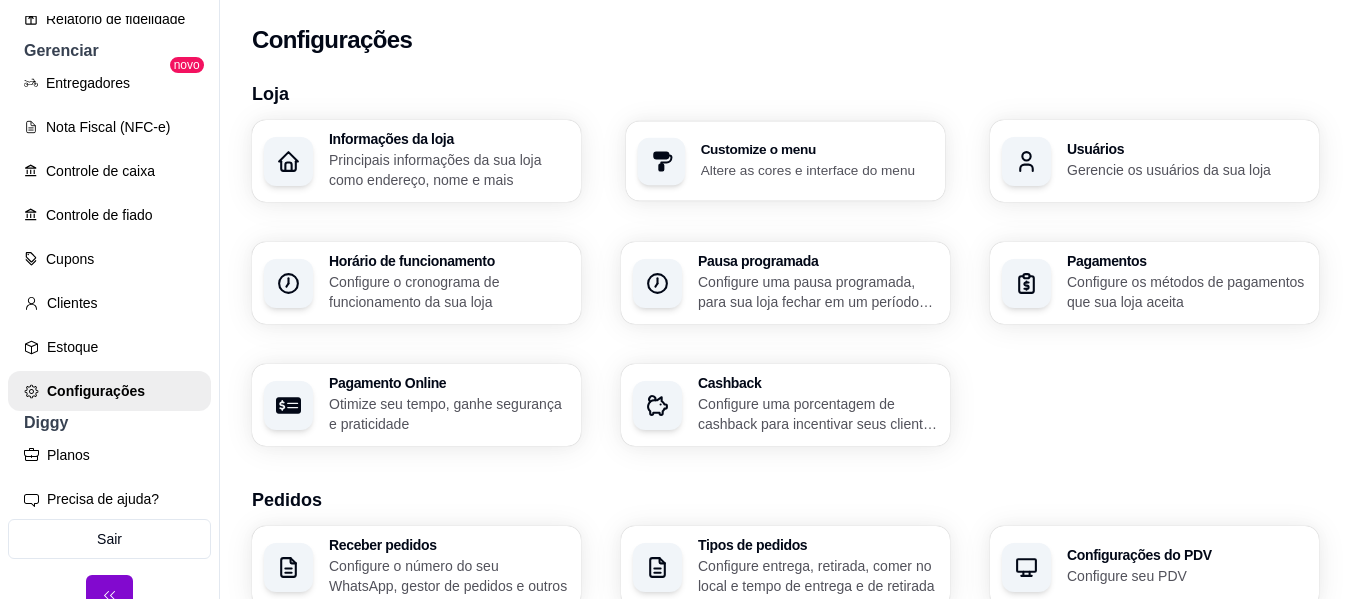 click on "Customize o menu" at bounding box center (817, 150) 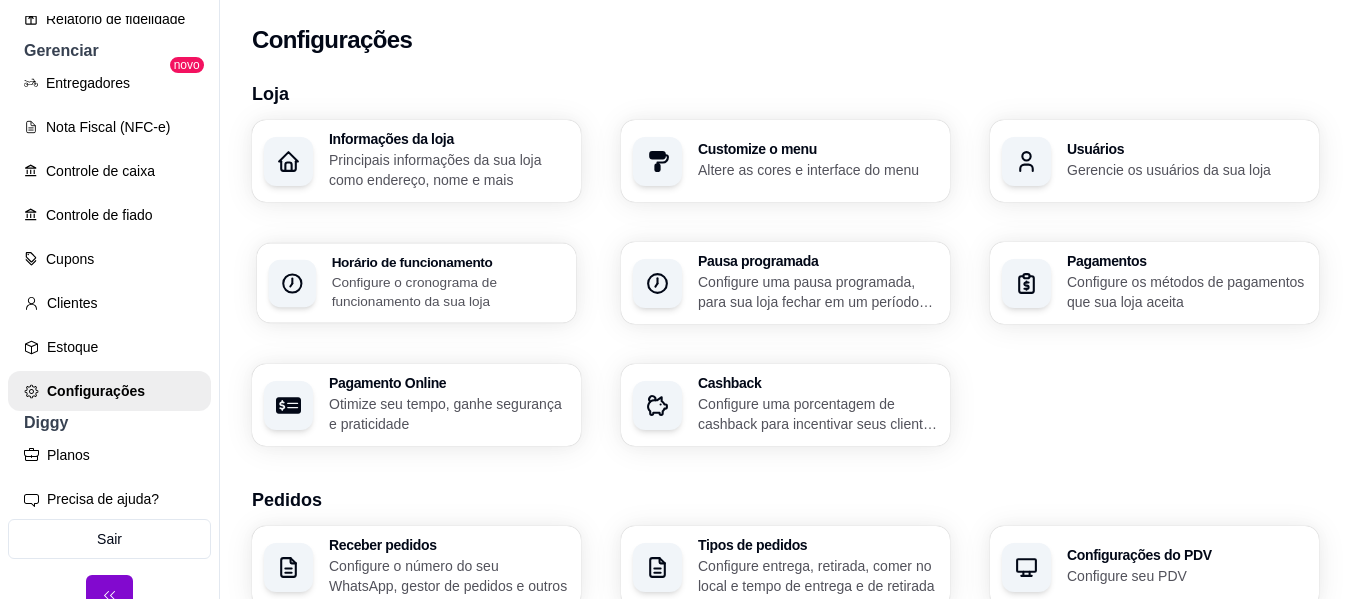 click on "Configure o cronograma de funcionamento da sua loja" at bounding box center (448, 291) 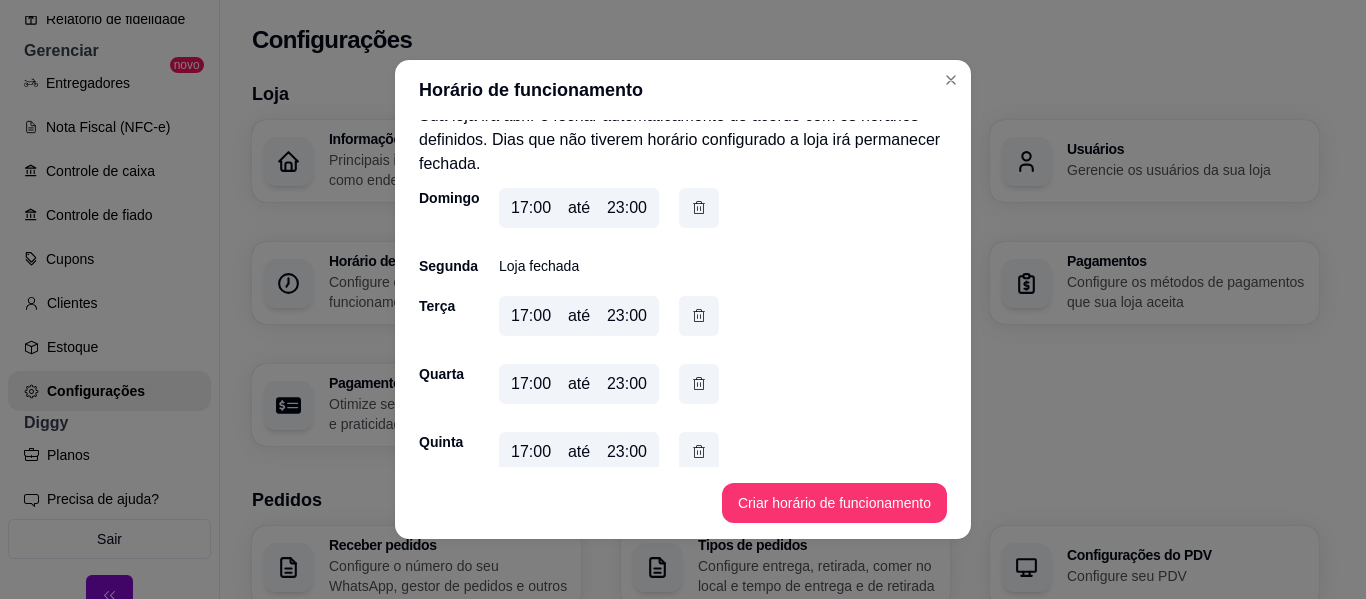 scroll, scrollTop: 181, scrollLeft: 0, axis: vertical 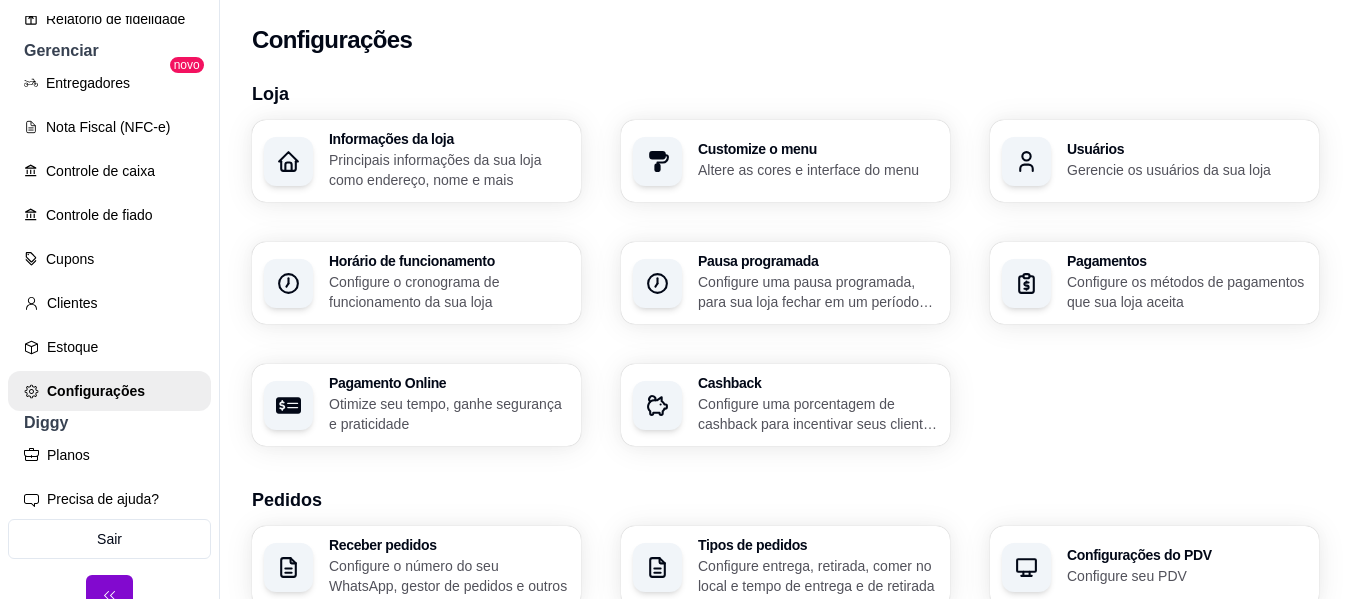 click on "Pagamentos Configure os métodos de pagamentos que sua loja aceita" at bounding box center (1187, 283) 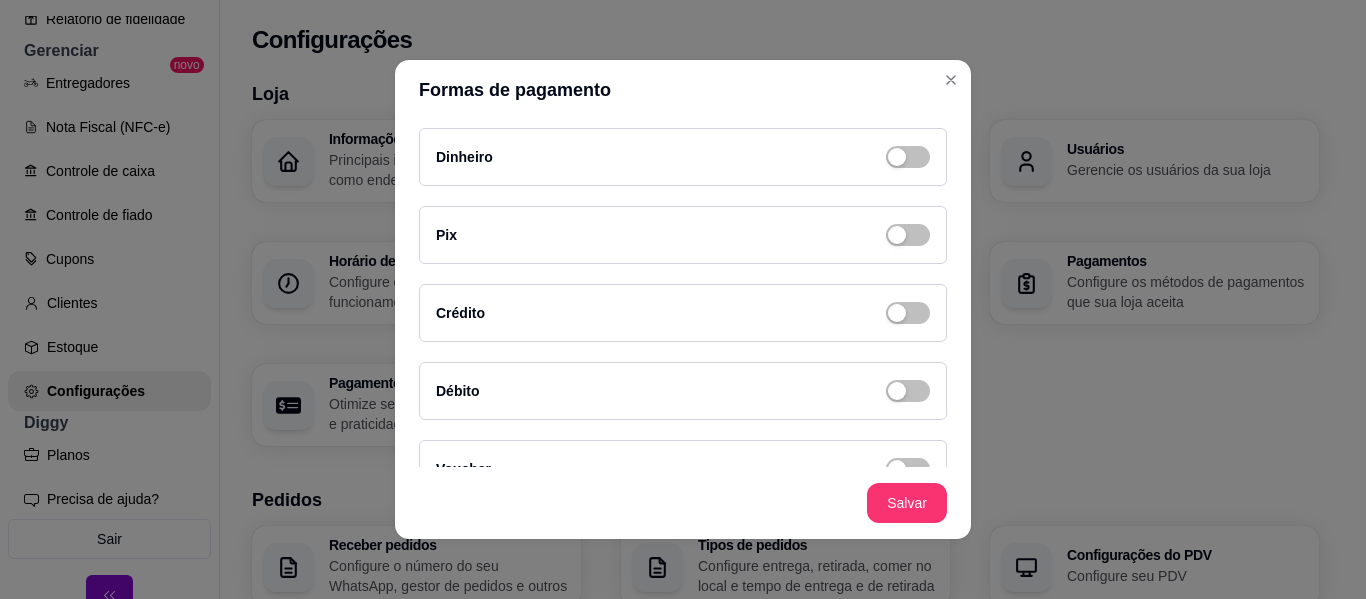 scroll, scrollTop: 117, scrollLeft: 0, axis: vertical 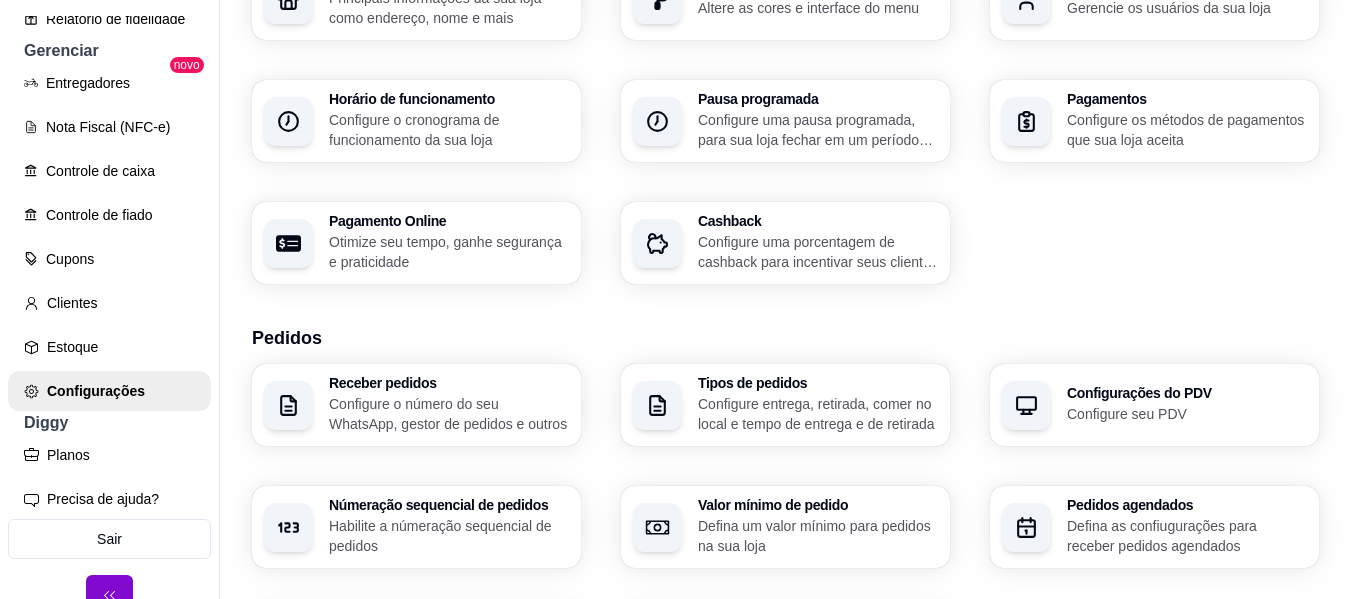 click on "Otimize seu tempo, ganhe segurança e praticidade" at bounding box center (449, 252) 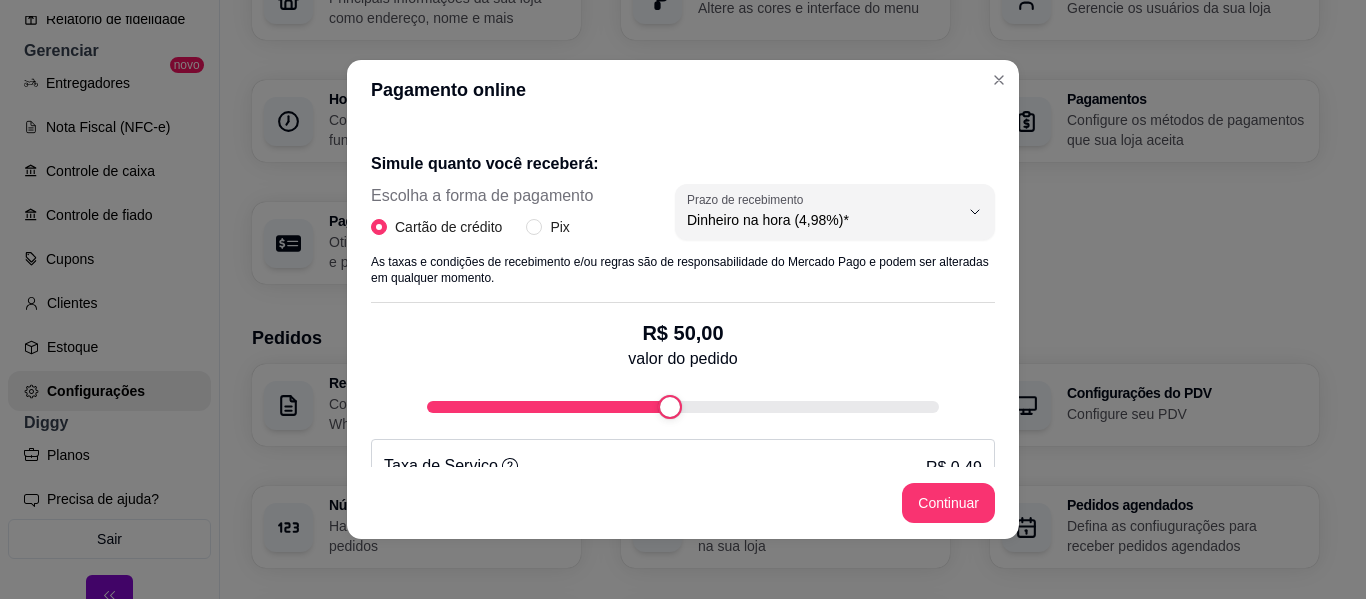 scroll, scrollTop: 458, scrollLeft: 0, axis: vertical 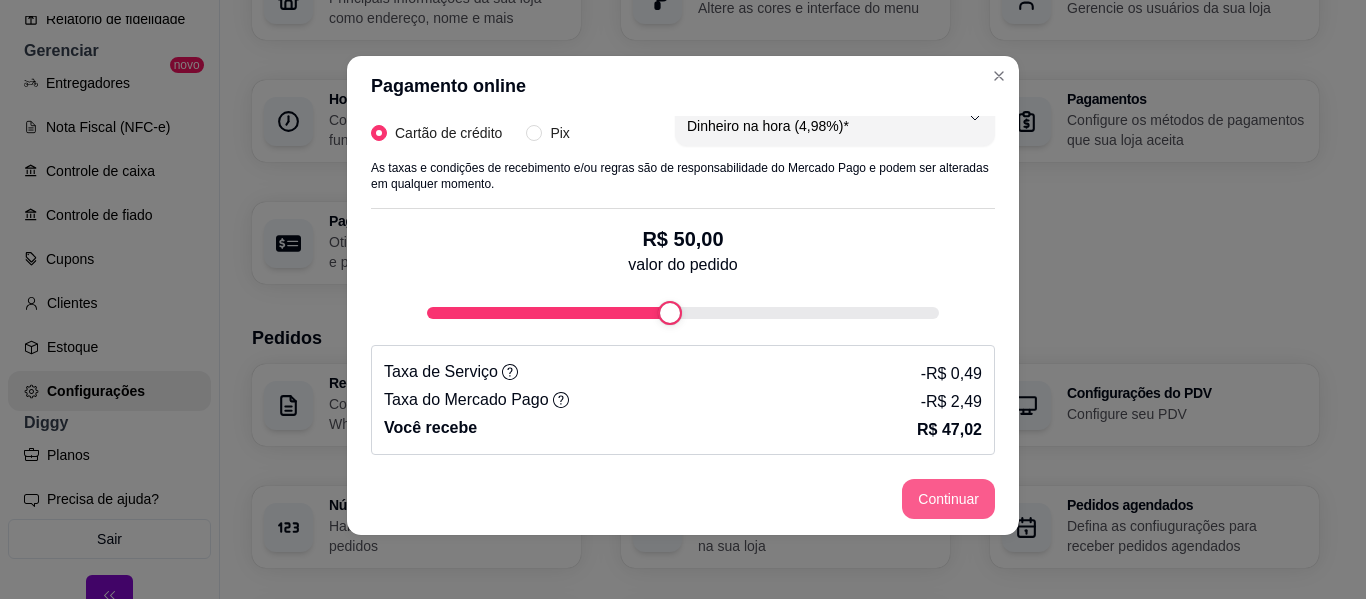 click on "Continuar" at bounding box center [948, 499] 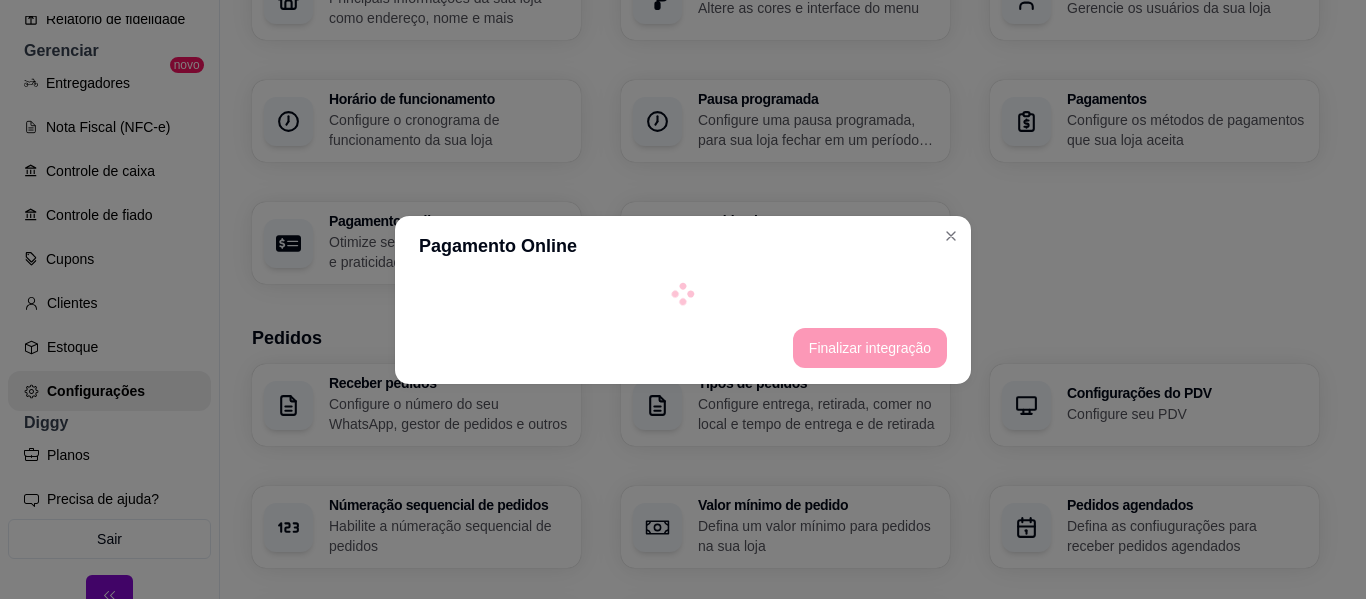select on "4.98" 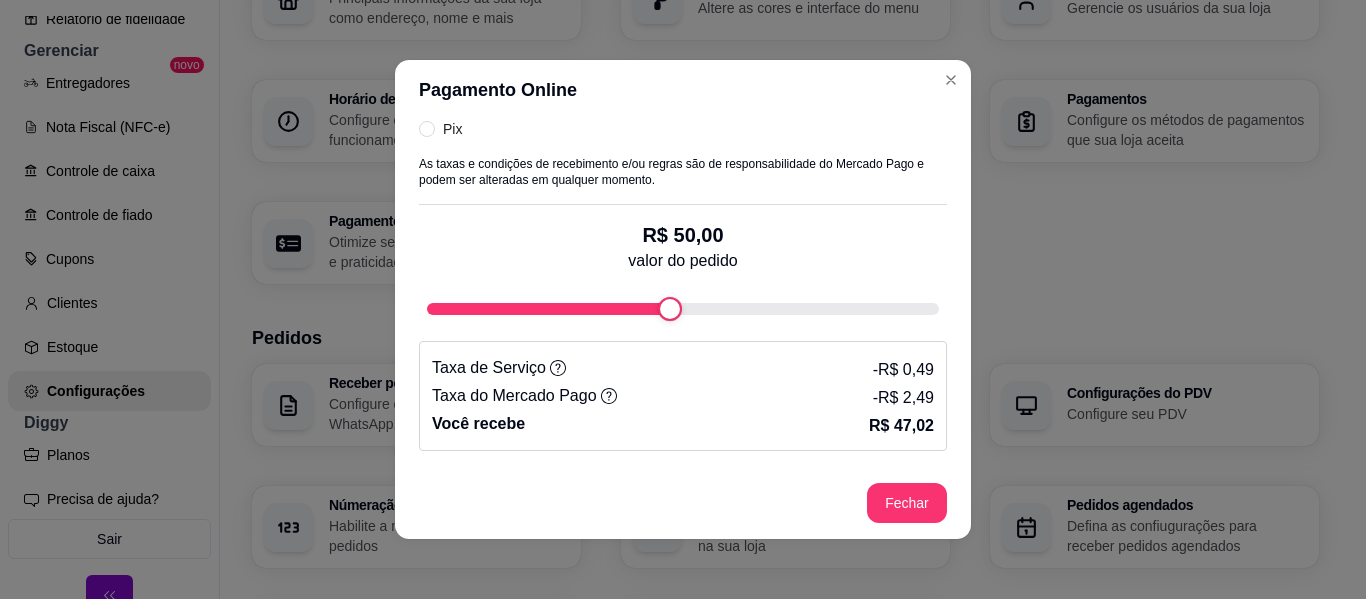scroll, scrollTop: 770, scrollLeft: 0, axis: vertical 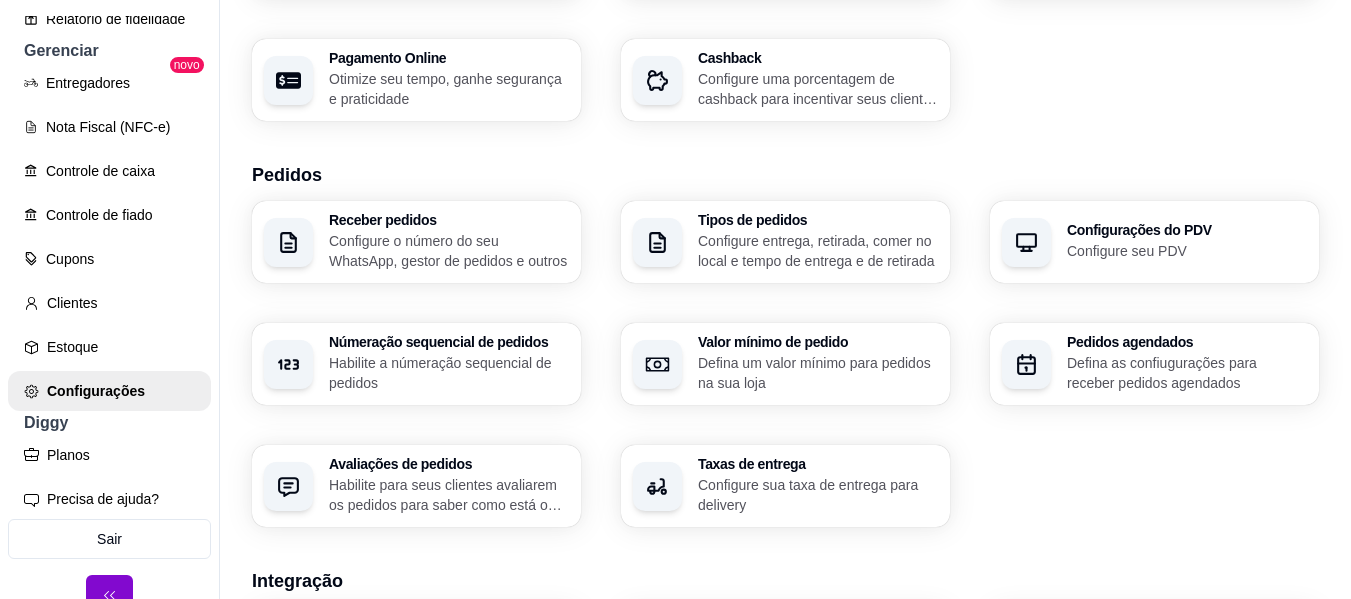click on "Configure o número do seu WhatsApp, gestor de pedidos e outros" at bounding box center [449, 251] 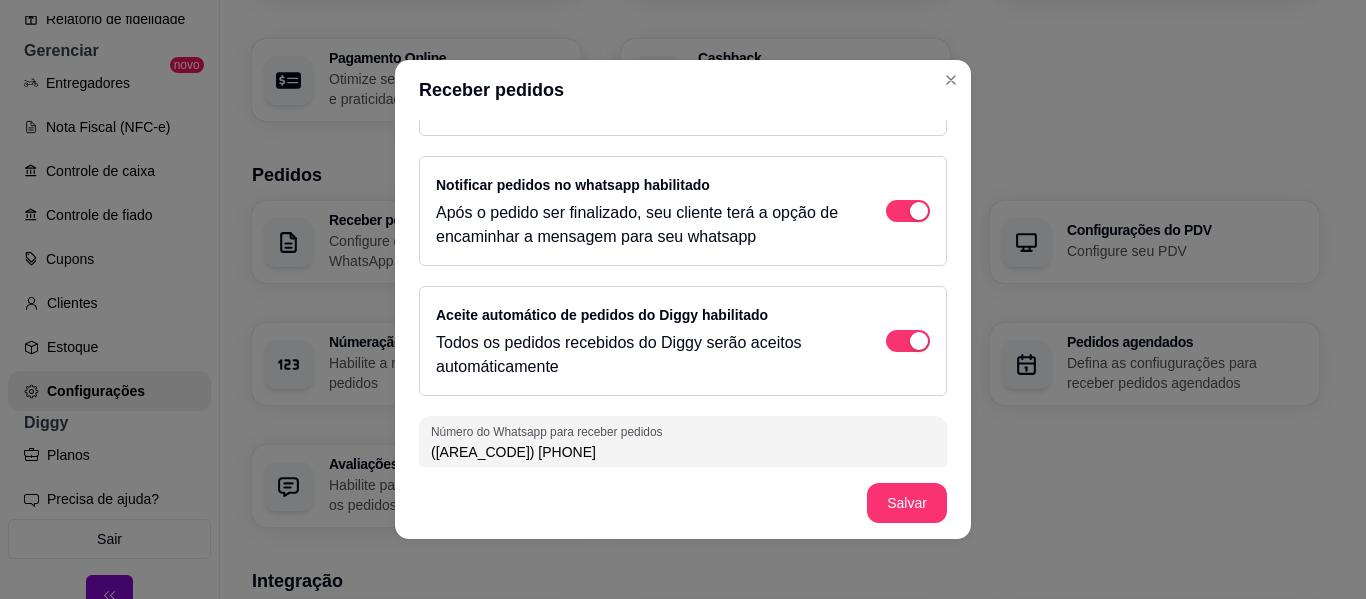 scroll, scrollTop: 245, scrollLeft: 0, axis: vertical 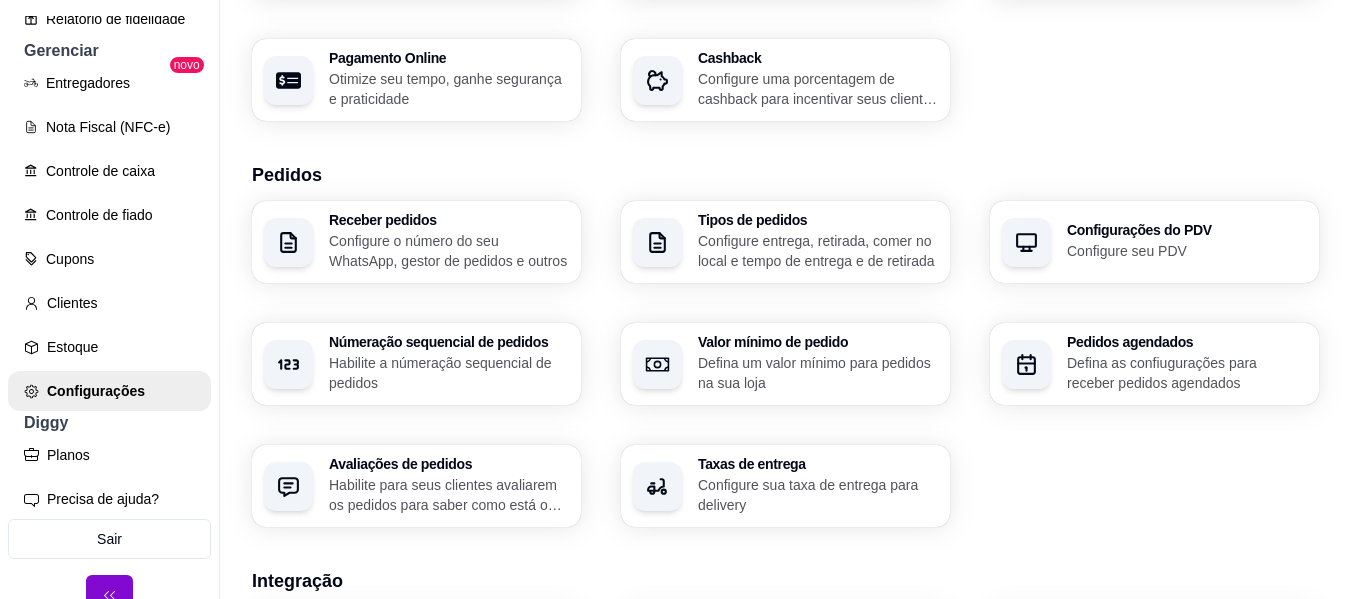 click on "Tipos de pedidos" at bounding box center [818, 220] 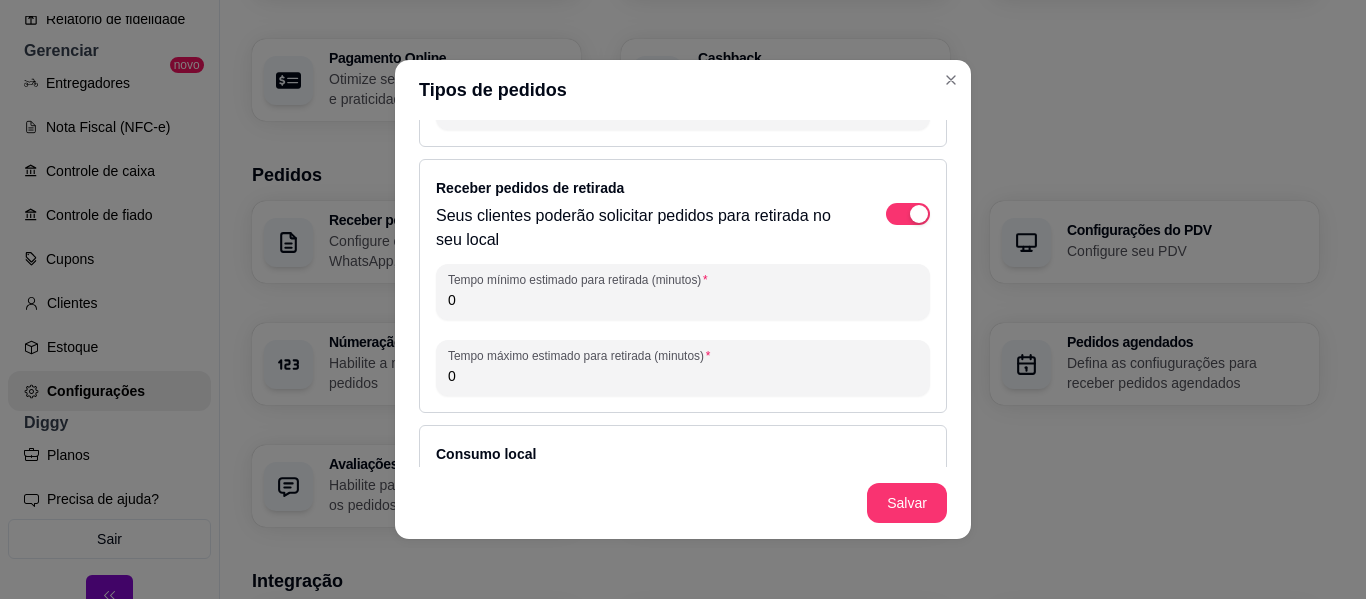 scroll, scrollTop: 287, scrollLeft: 0, axis: vertical 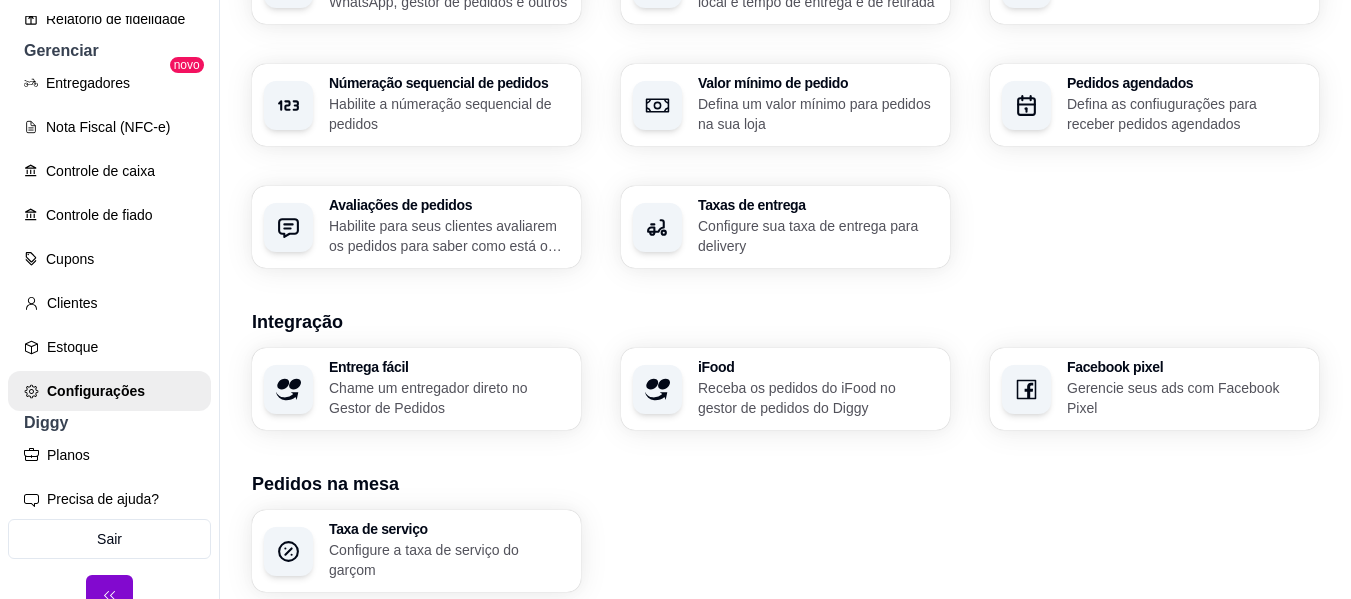 click on "Receba os pedidos do iFood no gestor de pedidos do Diggy" at bounding box center [818, 398] 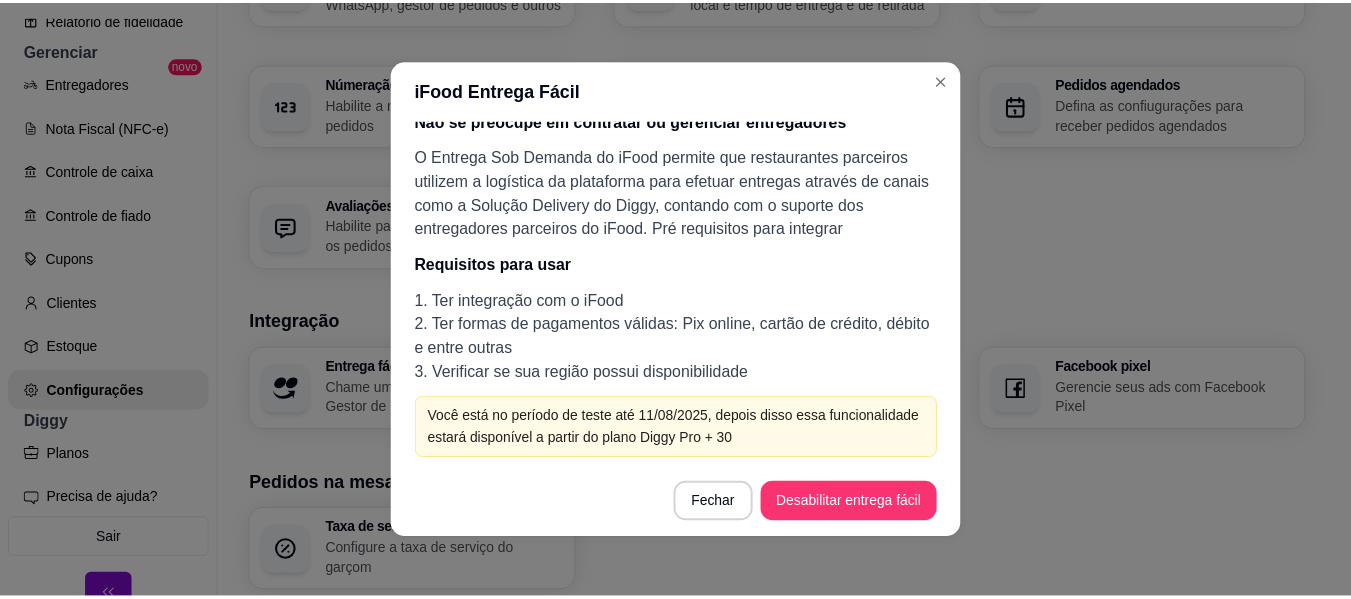 scroll, scrollTop: 18, scrollLeft: 0, axis: vertical 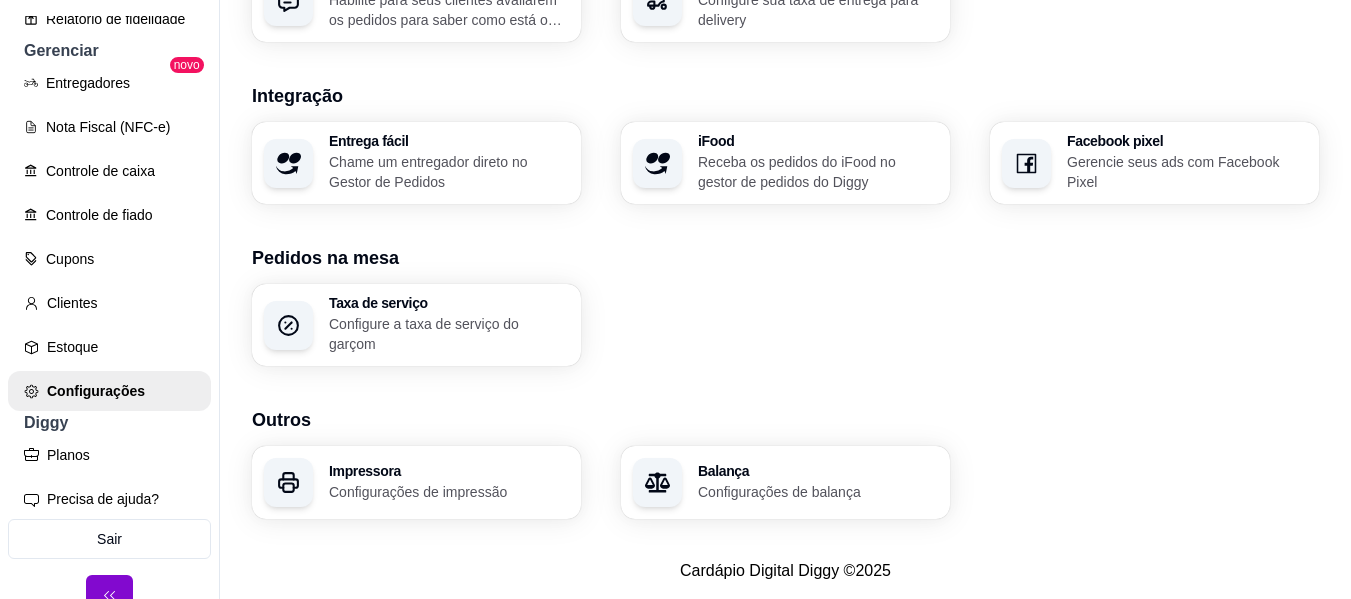 click on "Receba os pedidos do iFood no gestor de pedidos do Diggy" at bounding box center (818, 172) 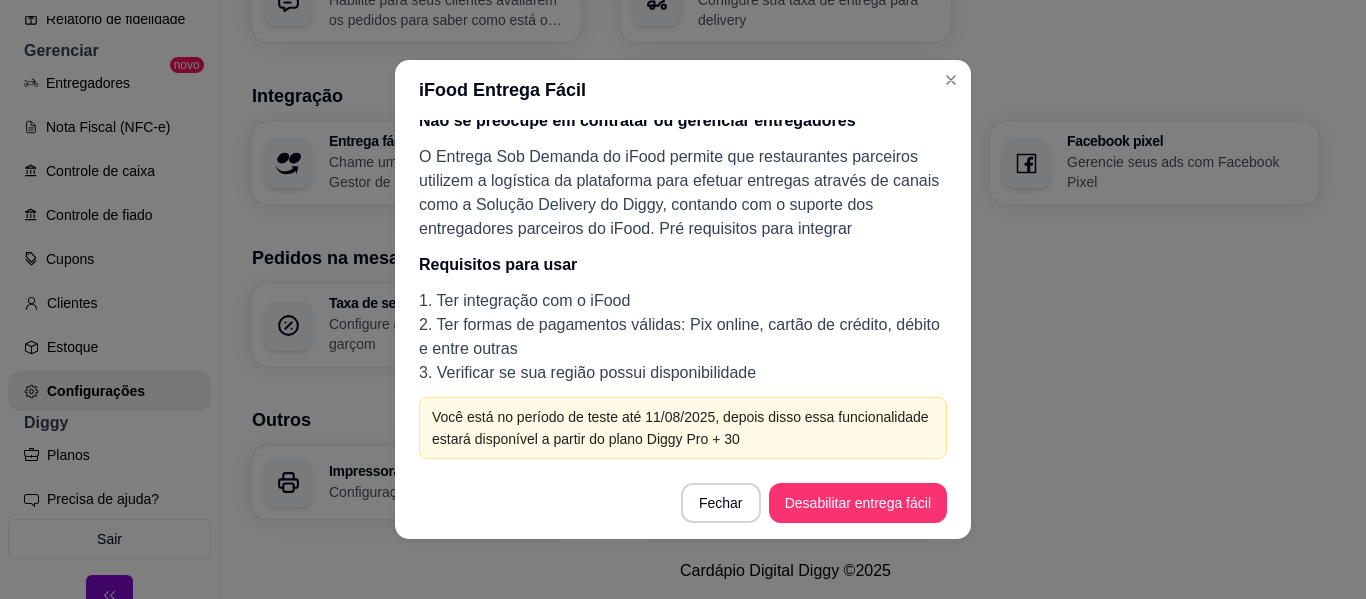 scroll, scrollTop: 0, scrollLeft: 0, axis: both 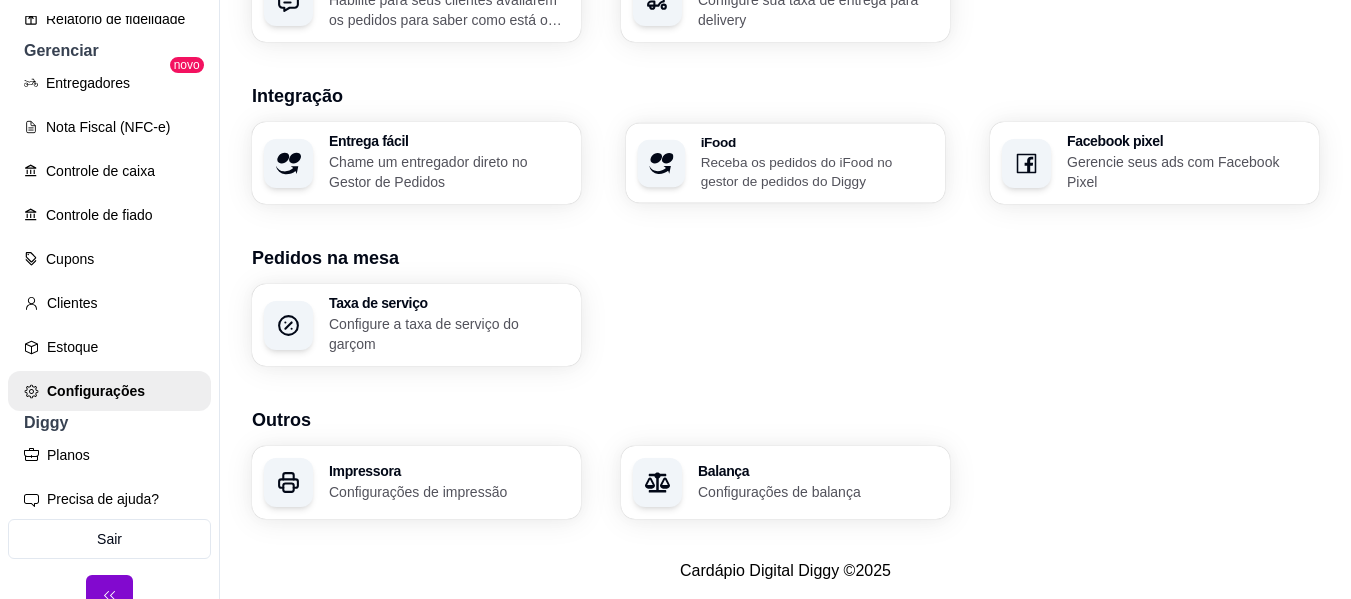 click on "Receba os pedidos do iFood no gestor de pedidos do Diggy" at bounding box center [817, 171] 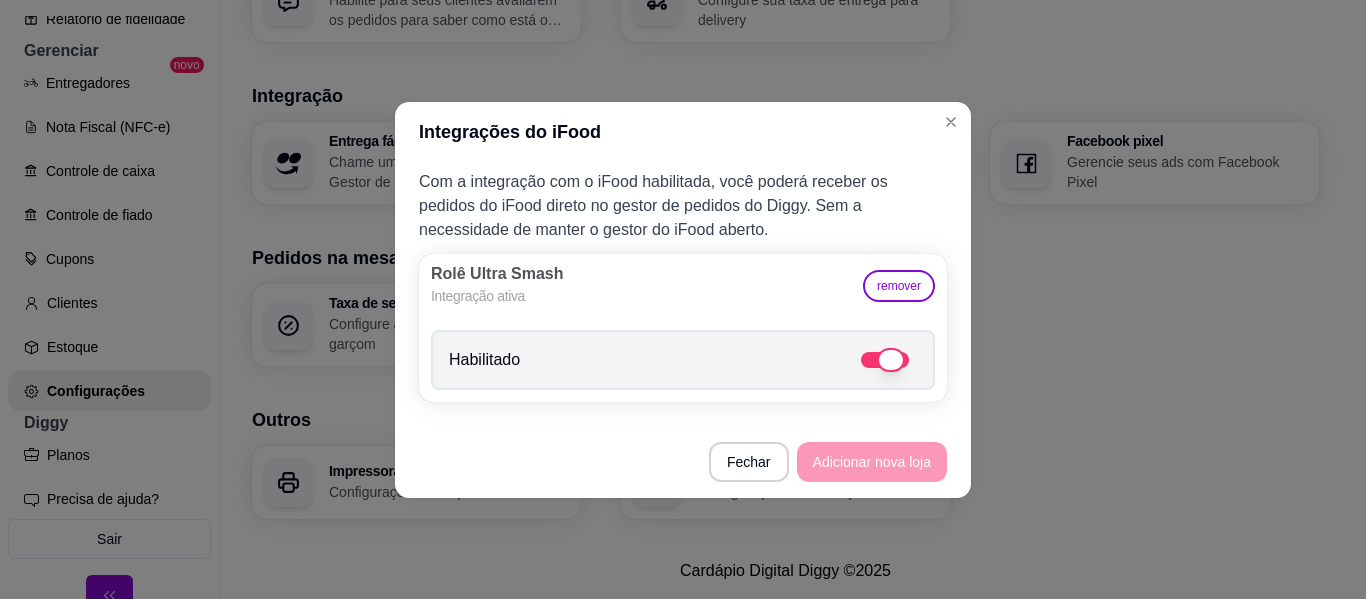 click on "Habilitado" at bounding box center (683, 360) 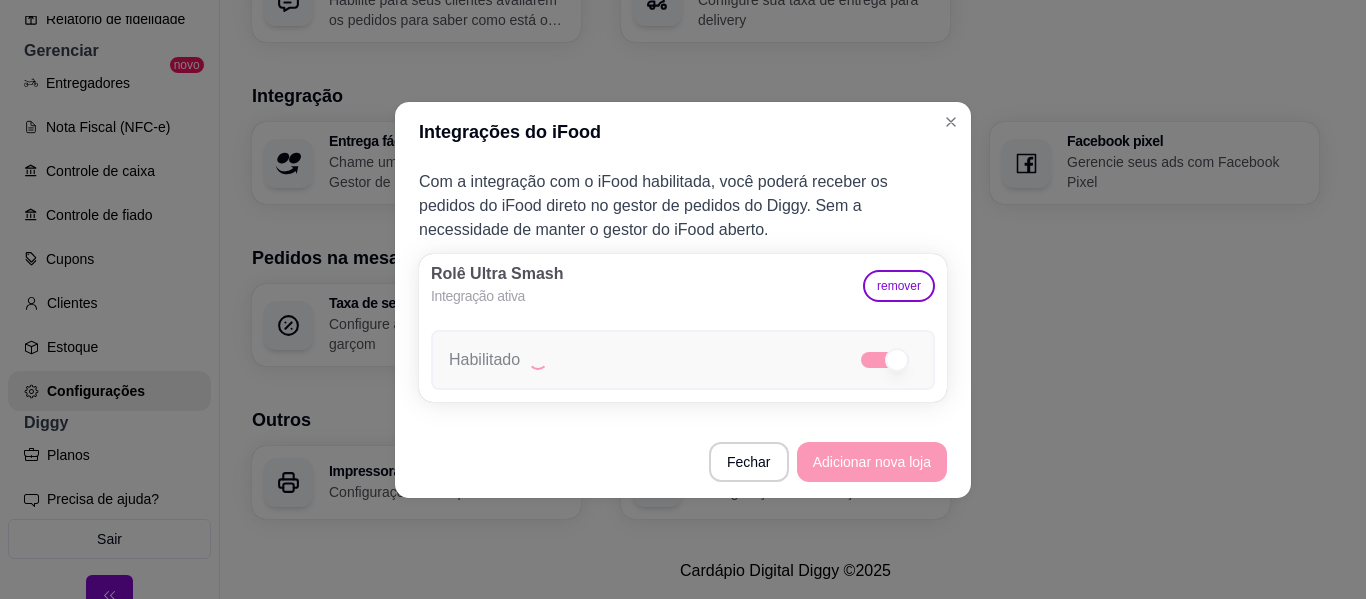 checkbox on "false" 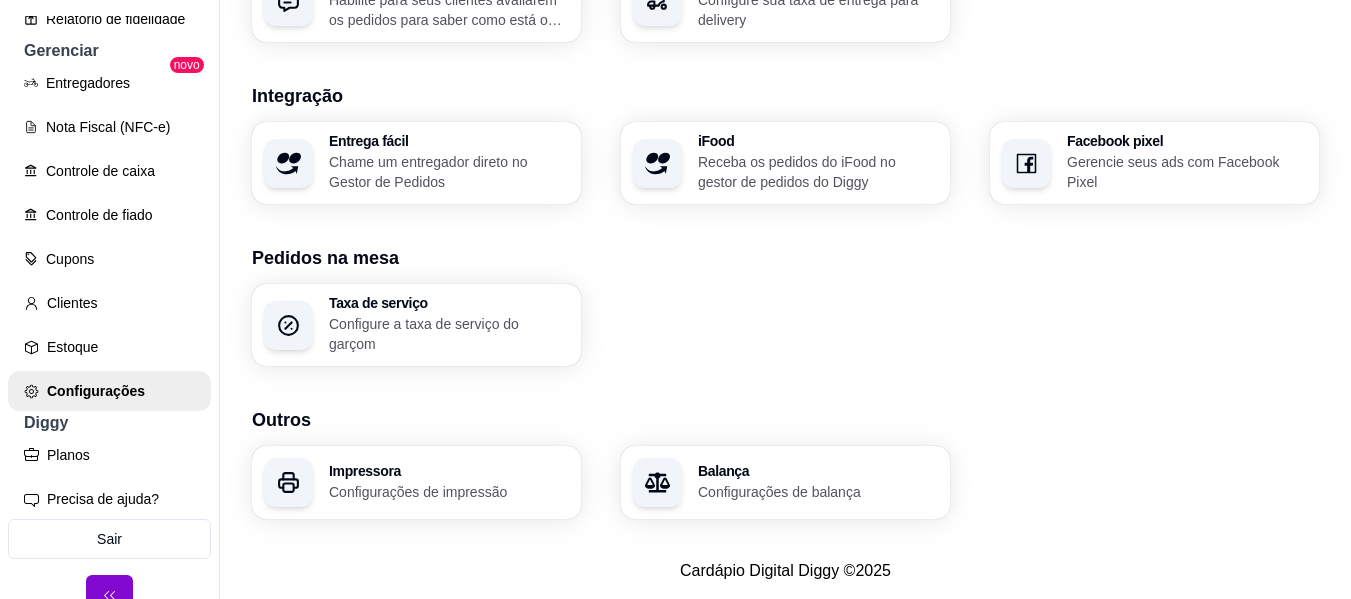 click on "Entrega fácil Chame um entregador direto no Gestor de Pedidos" at bounding box center [449, 163] 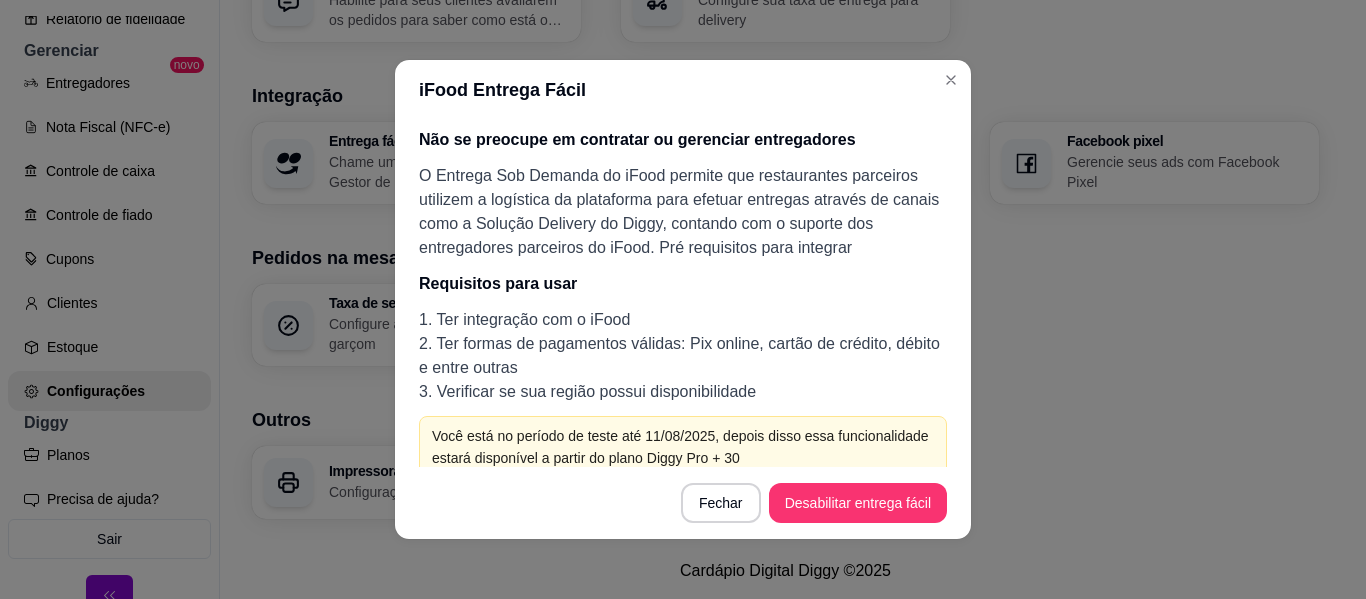 scroll, scrollTop: 19, scrollLeft: 0, axis: vertical 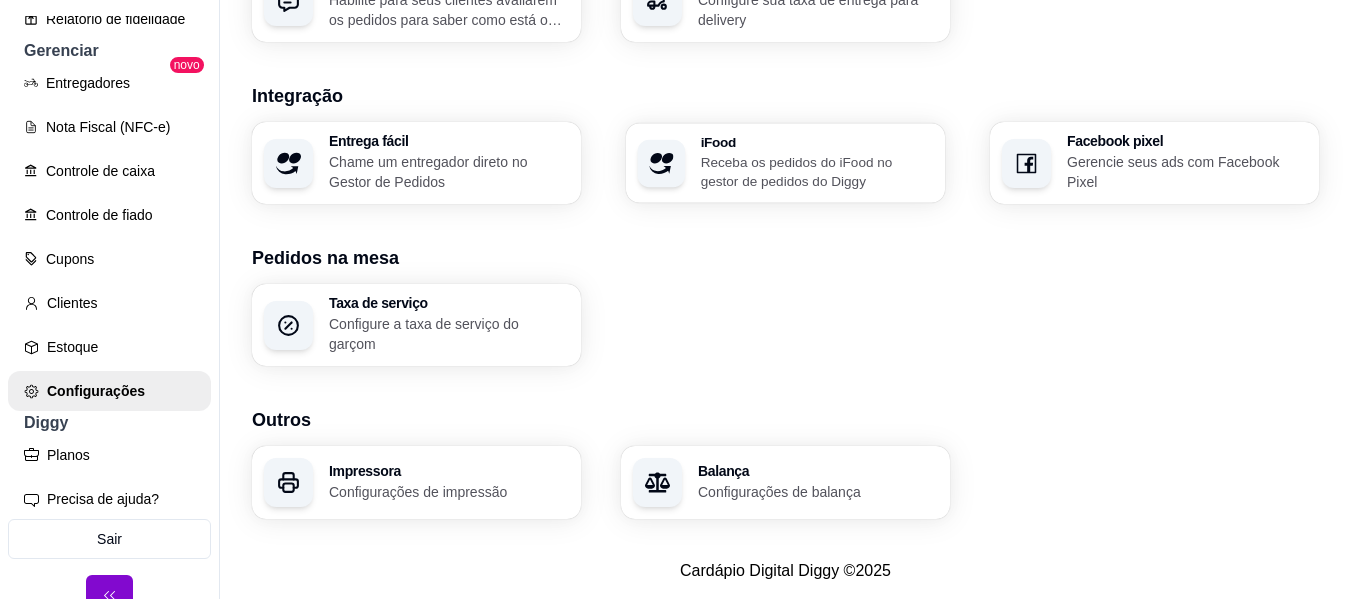 click on "Receba os pedidos do iFood no gestor de pedidos do Diggy" at bounding box center [817, 171] 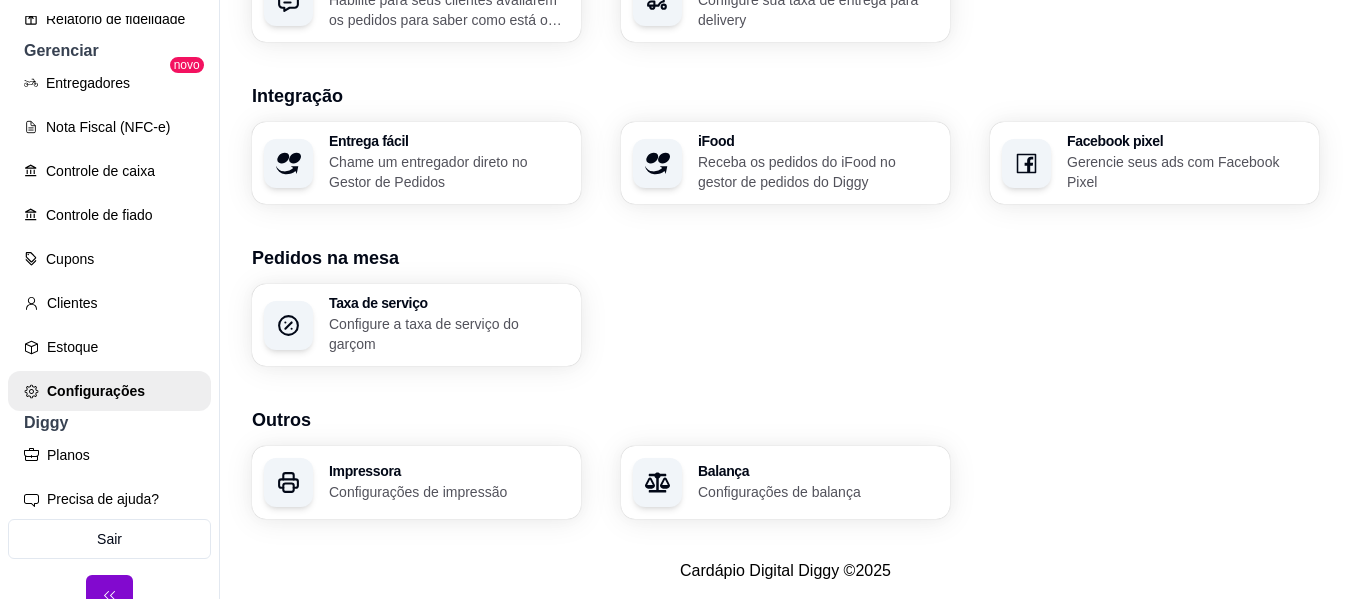 scroll, scrollTop: 825, scrollLeft: 0, axis: vertical 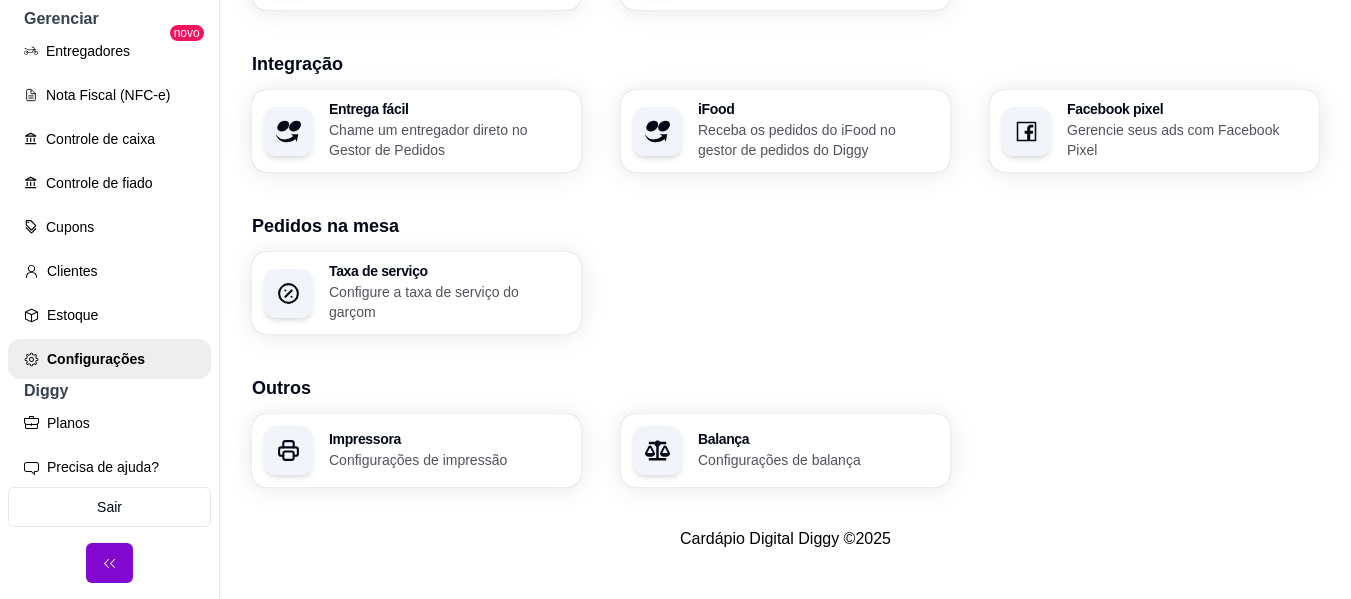 click on "Configurações de impressão" at bounding box center (449, 460) 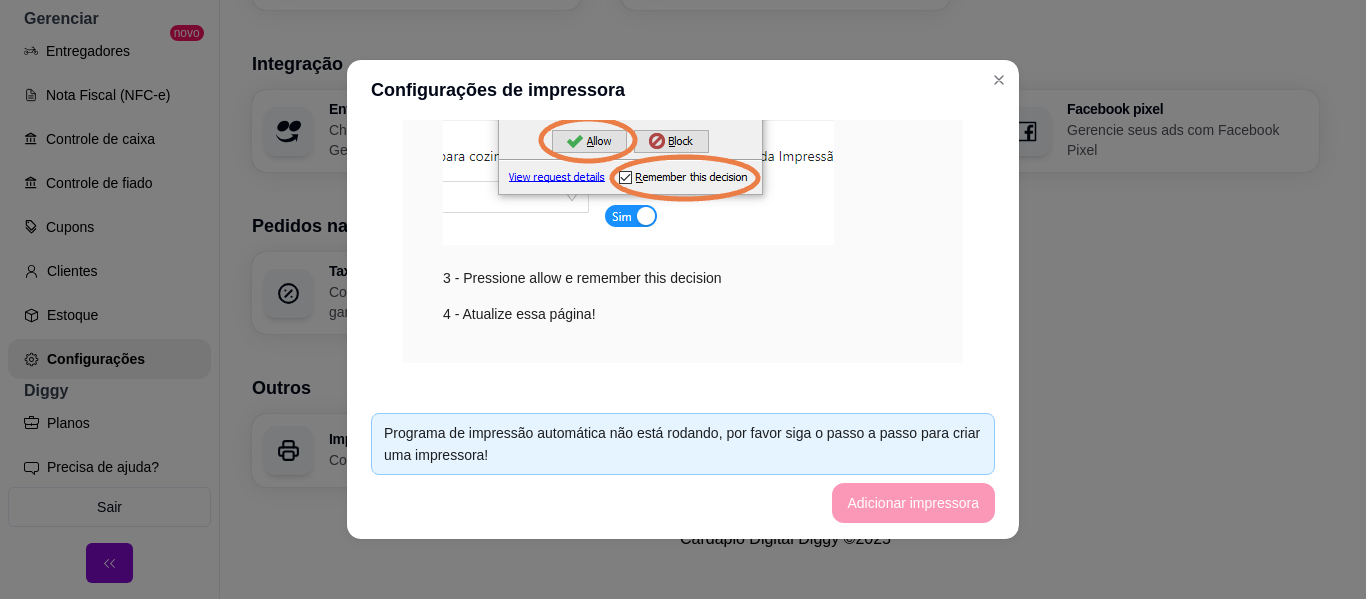 scroll, scrollTop: 533, scrollLeft: 0, axis: vertical 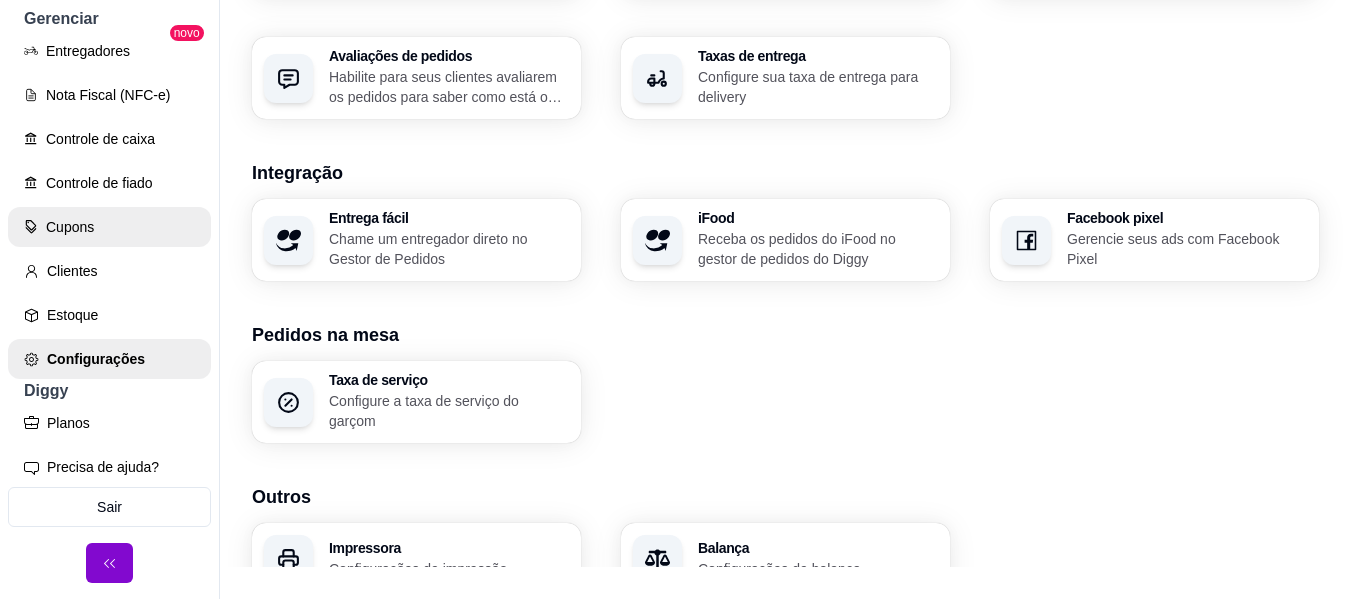 click on "Cupons" at bounding box center (109, 227) 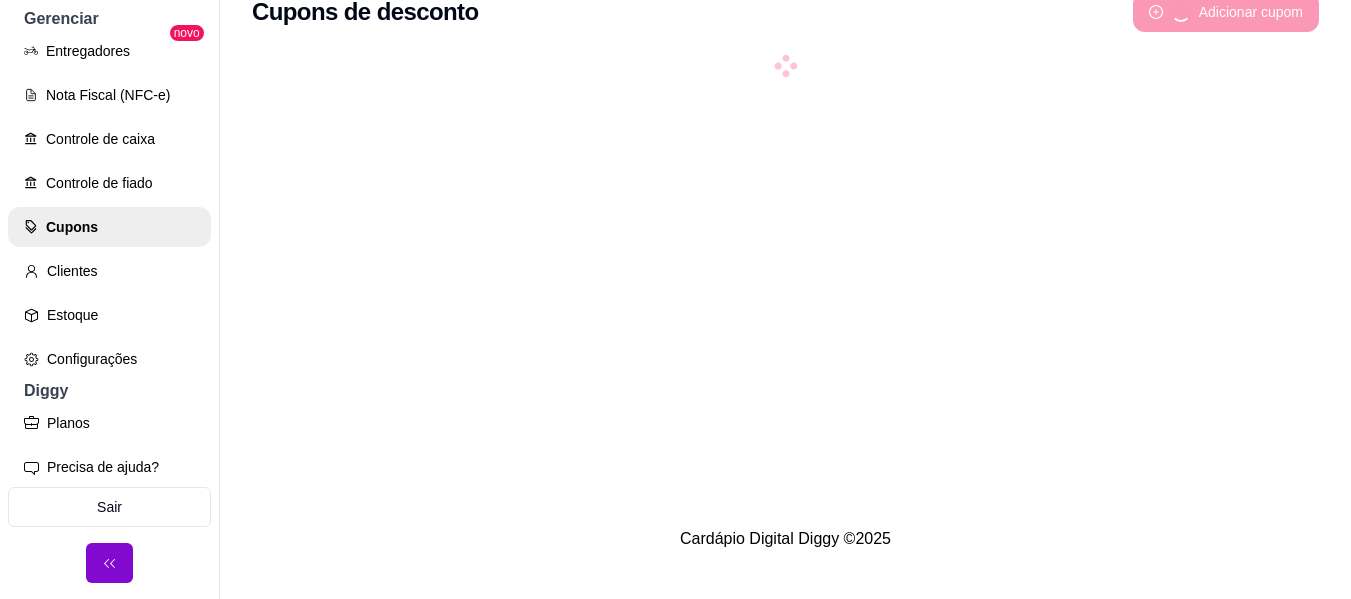 scroll, scrollTop: 0, scrollLeft: 0, axis: both 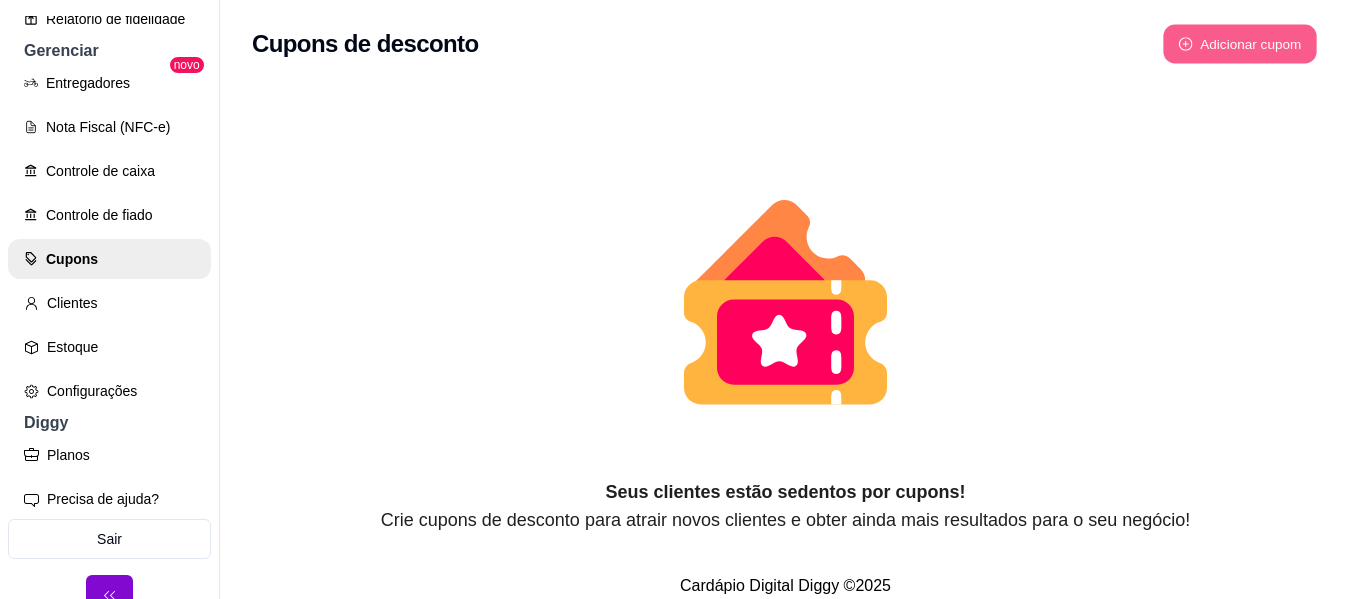 click on "Adicionar cupom" at bounding box center (1240, 44) 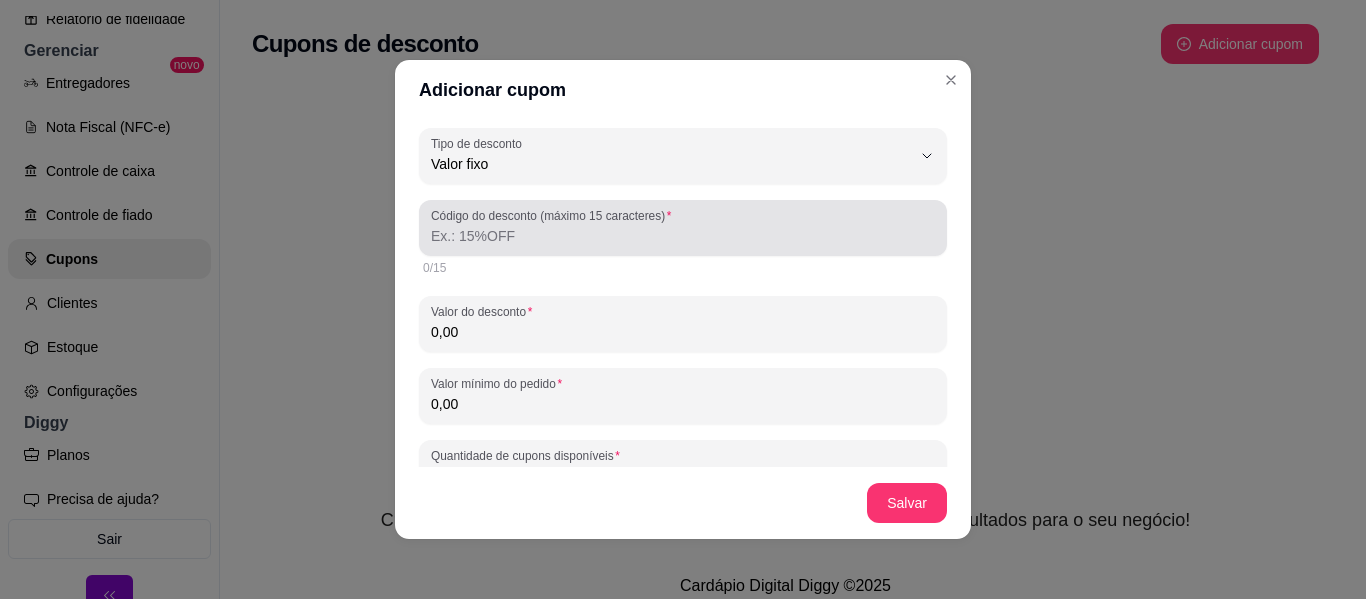 click on "Código do desconto (máximo 15 caracteres)" at bounding box center (683, 236) 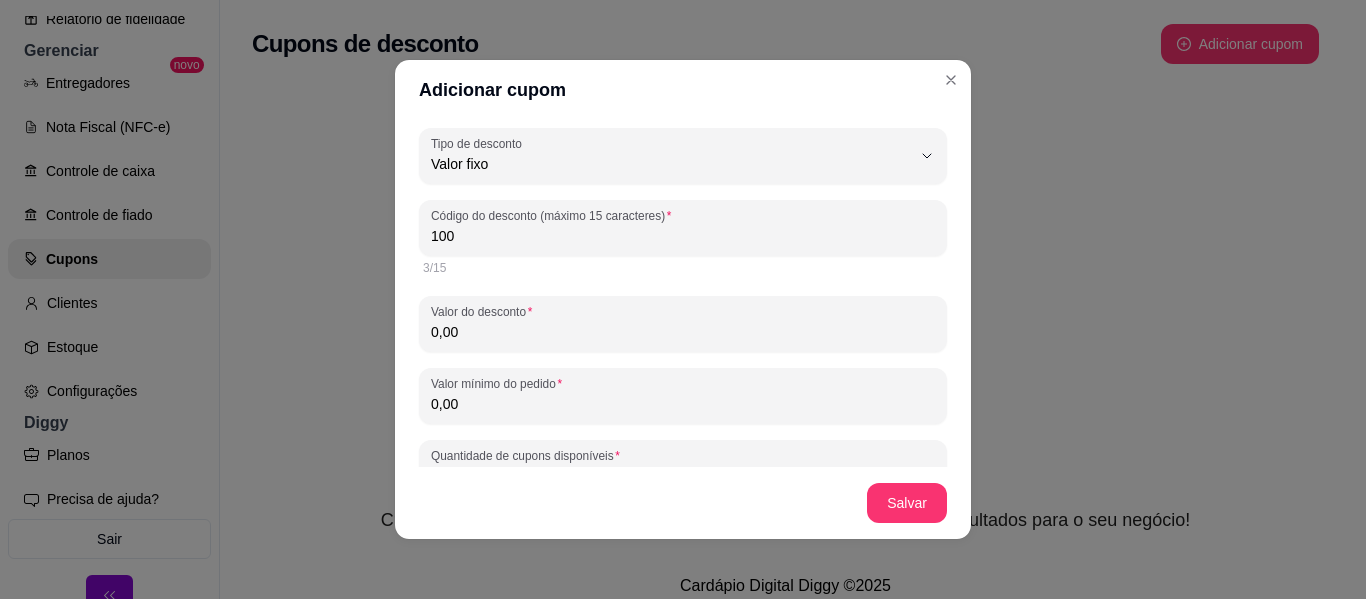 click on "100" at bounding box center [683, 236] 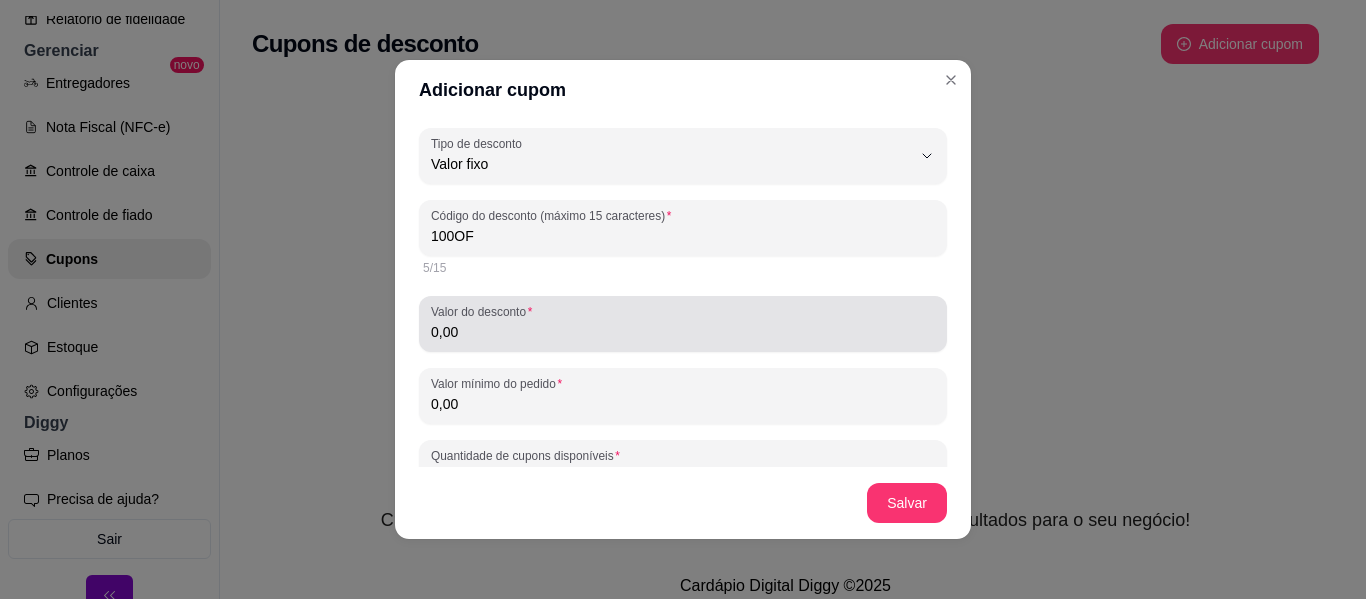 type on "100OF" 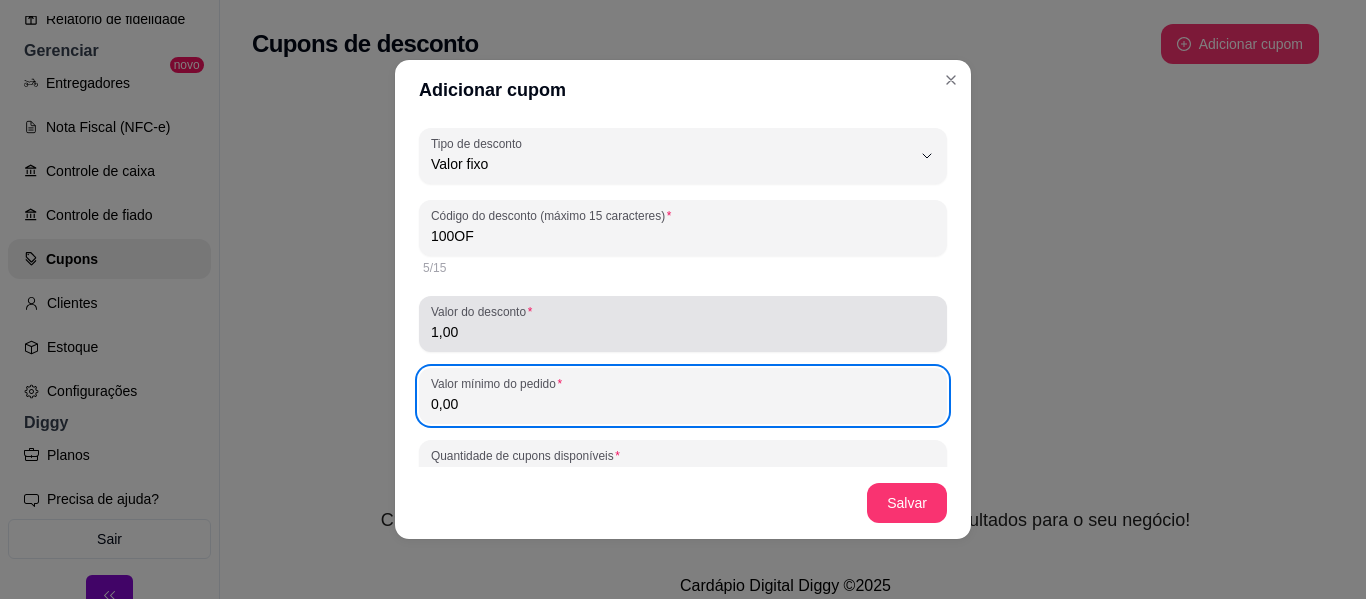 click on "1,00" at bounding box center [683, 332] 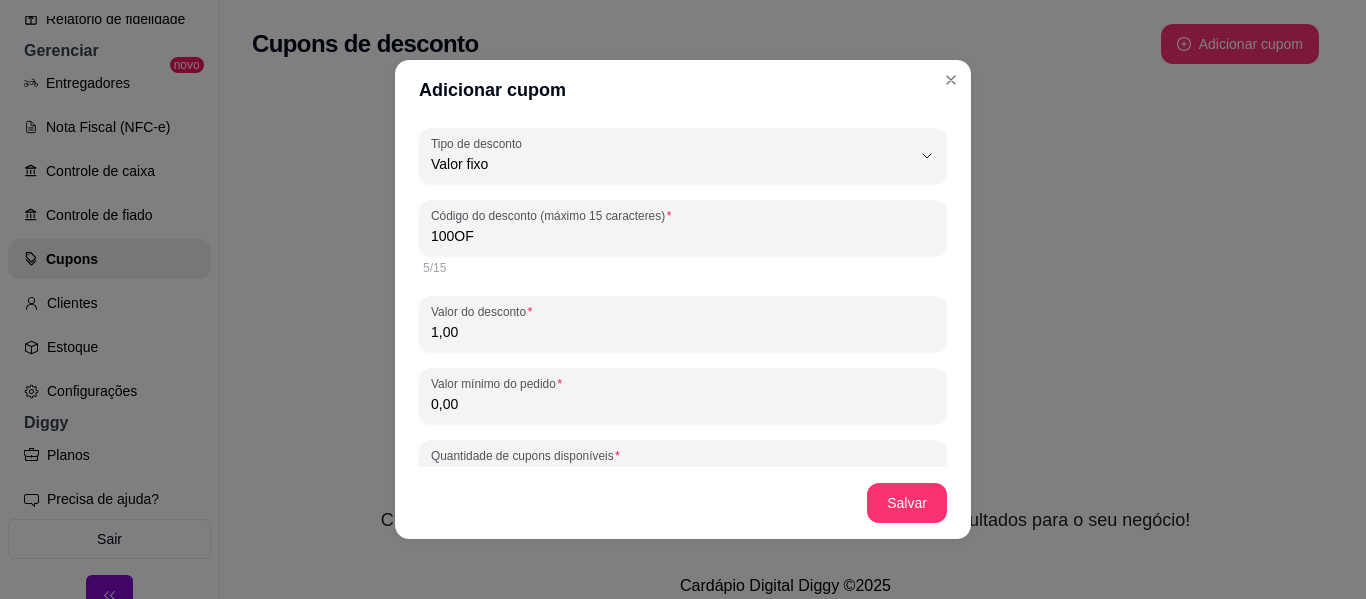 click on "1,00" at bounding box center [683, 332] 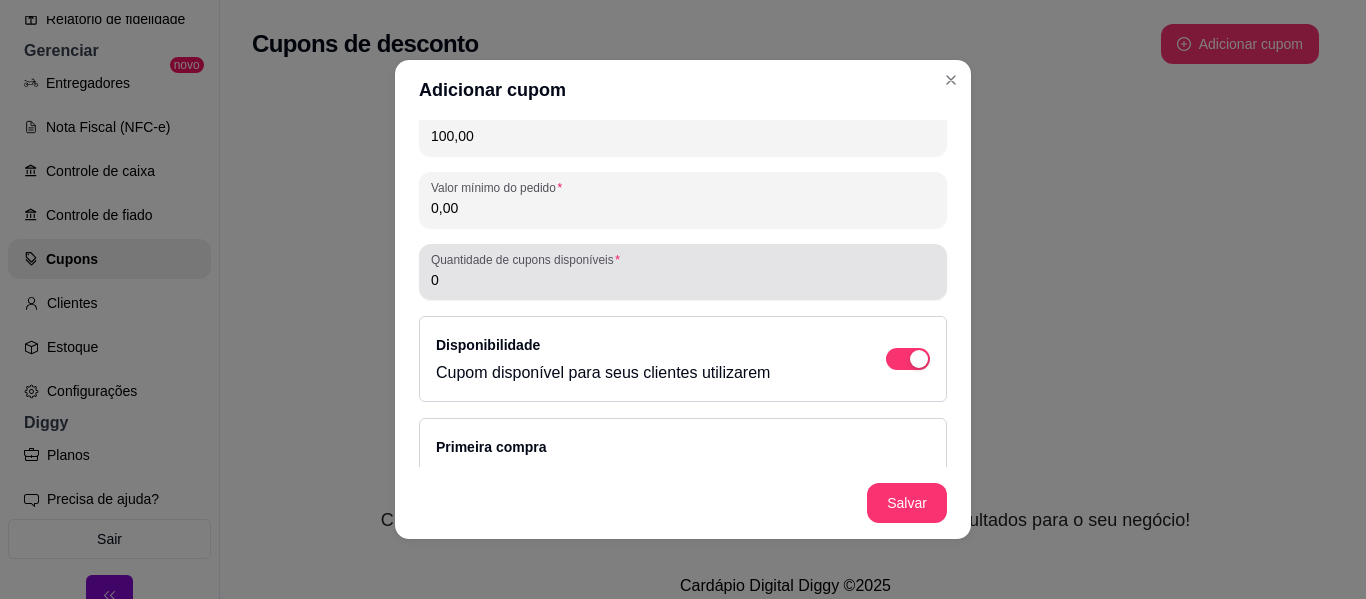 scroll, scrollTop: 199, scrollLeft: 0, axis: vertical 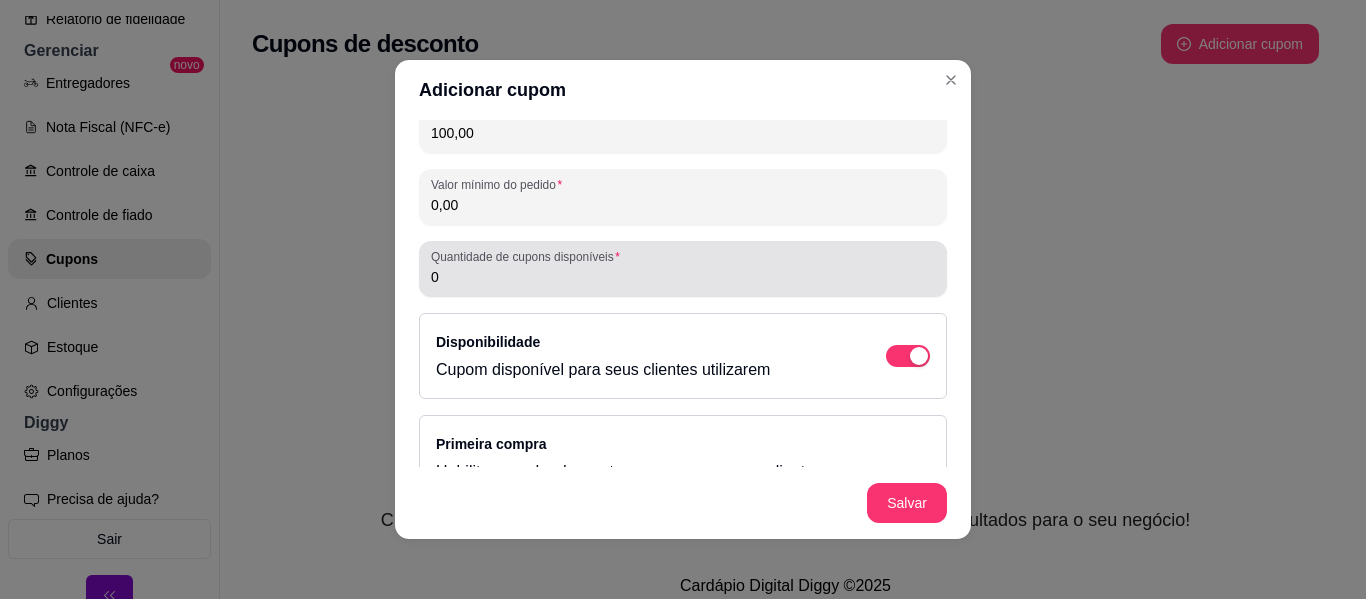 type on "100,00" 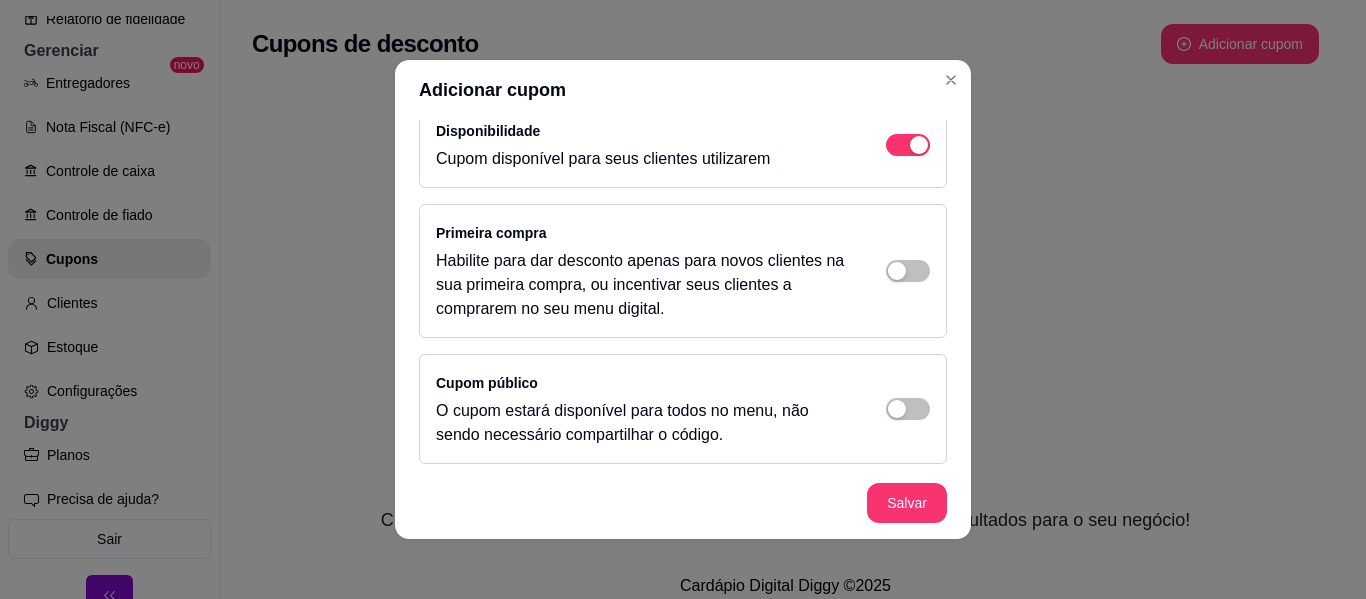 scroll, scrollTop: 415, scrollLeft: 0, axis: vertical 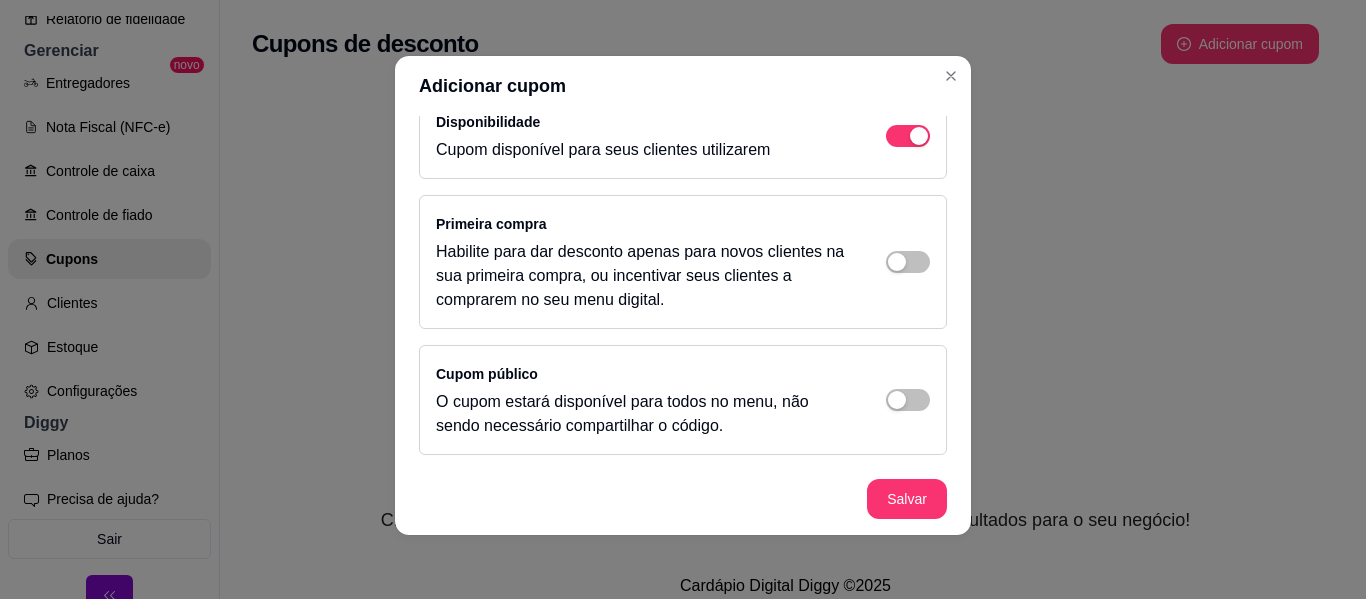 type on "10" 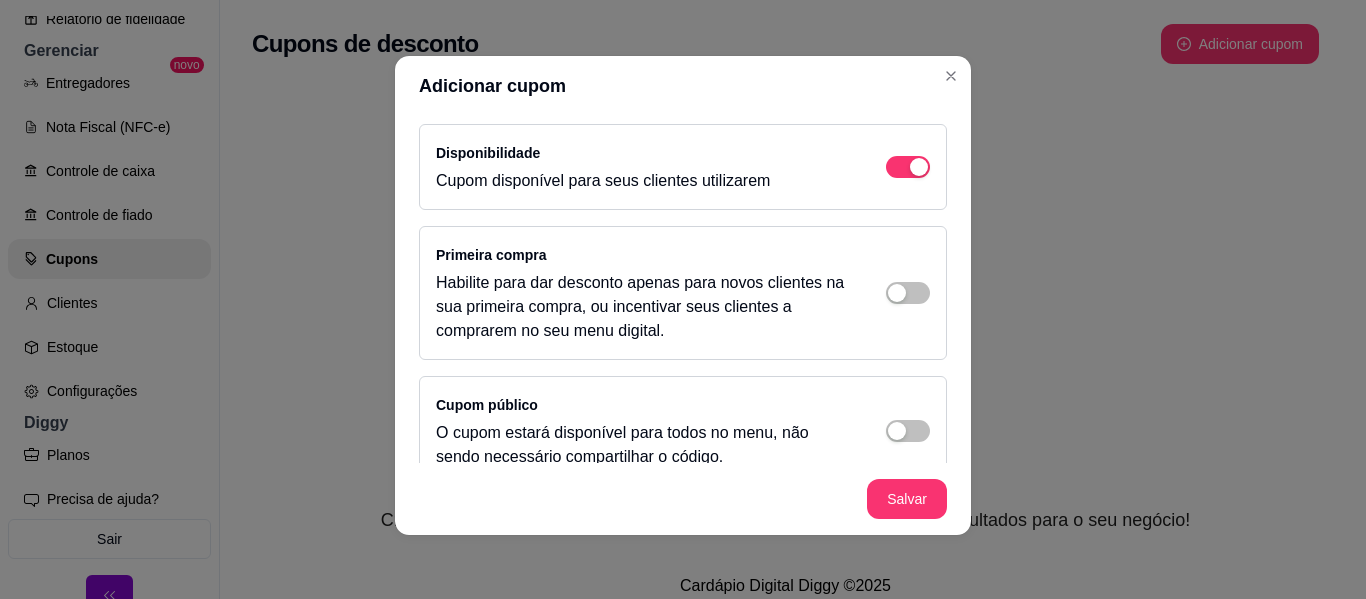scroll, scrollTop: 415, scrollLeft: 0, axis: vertical 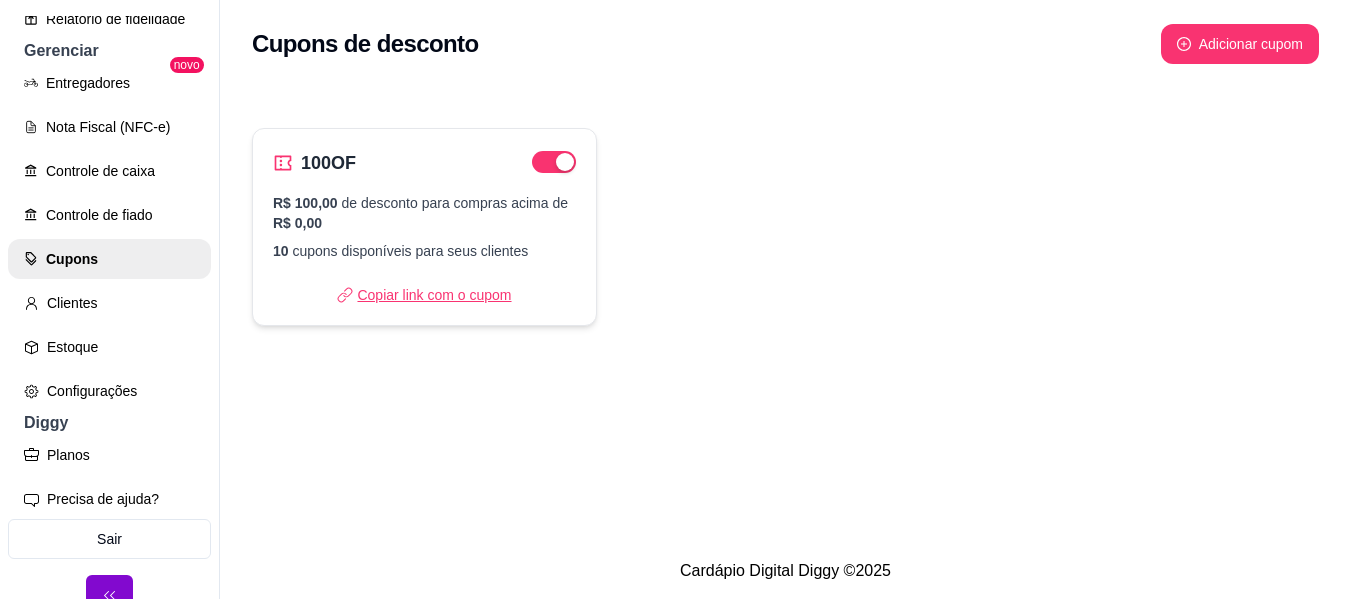 click on "Copiar link com o cupom" at bounding box center [424, 295] 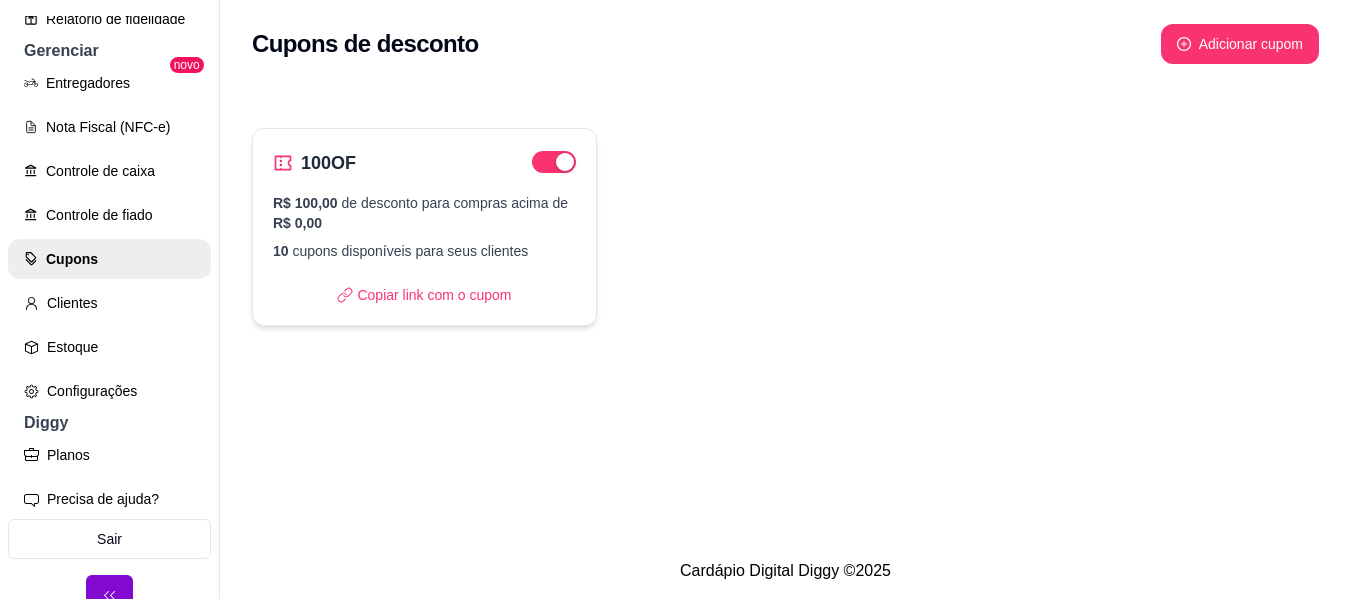 click on "10   cupons disponíveis   para seus clientes" at bounding box center [424, 251] 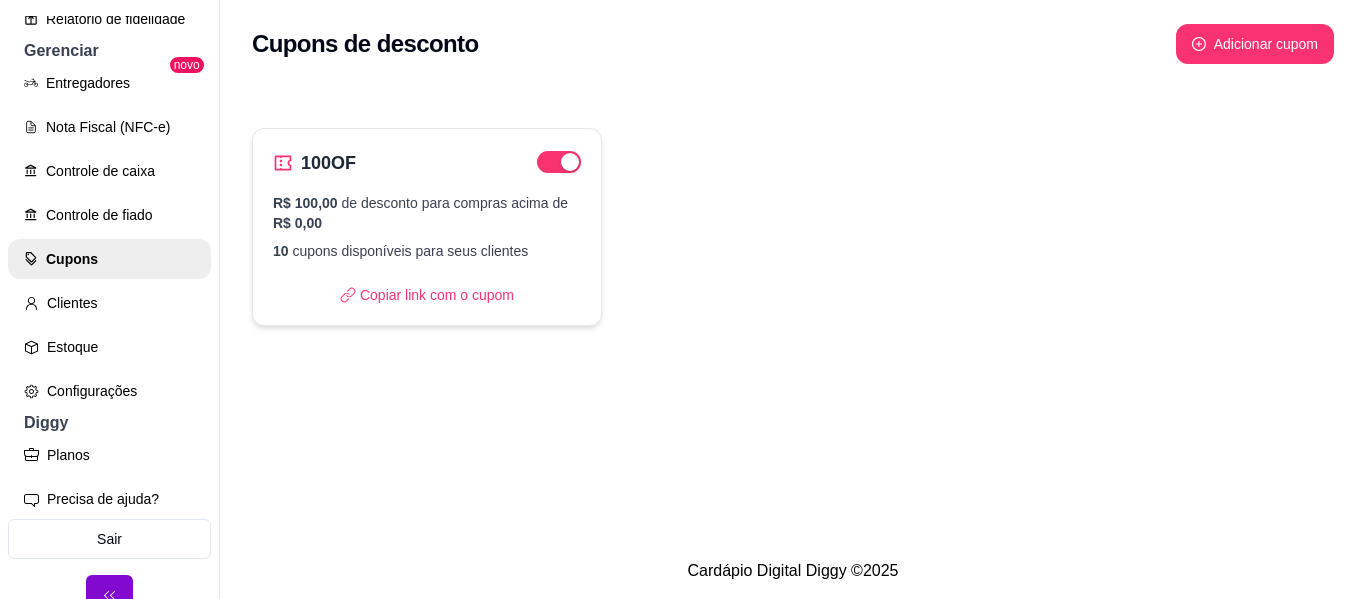 select on "FIXED_VALUE" 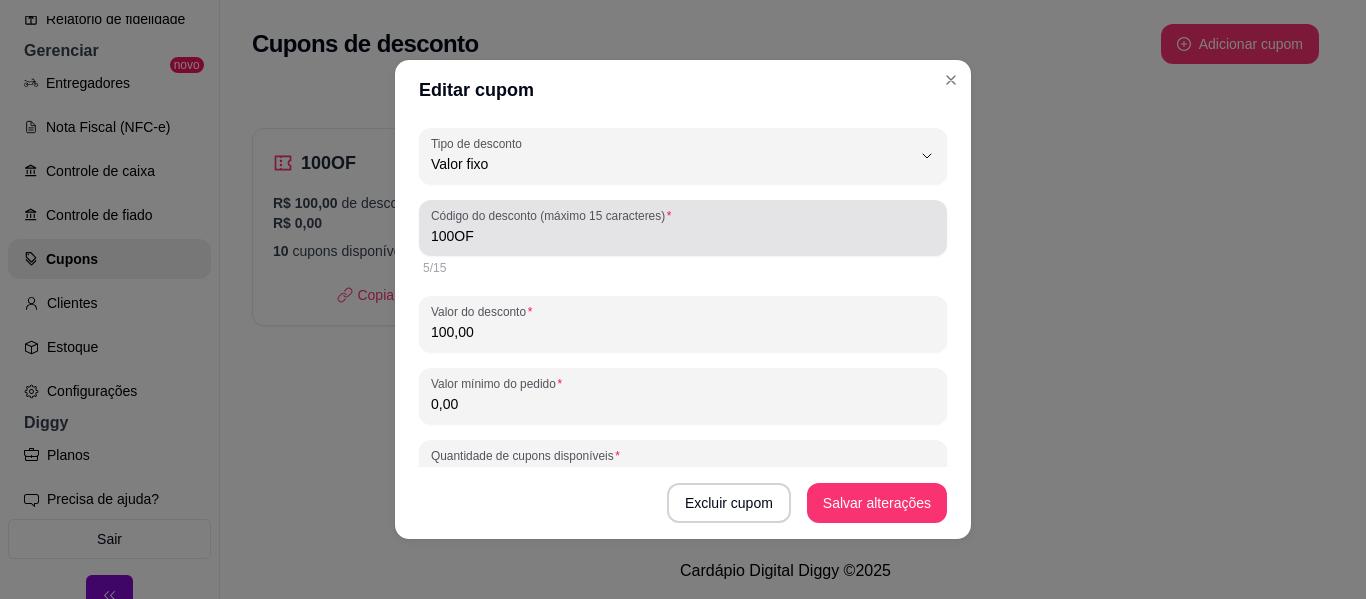 click on "100OF" at bounding box center (683, 236) 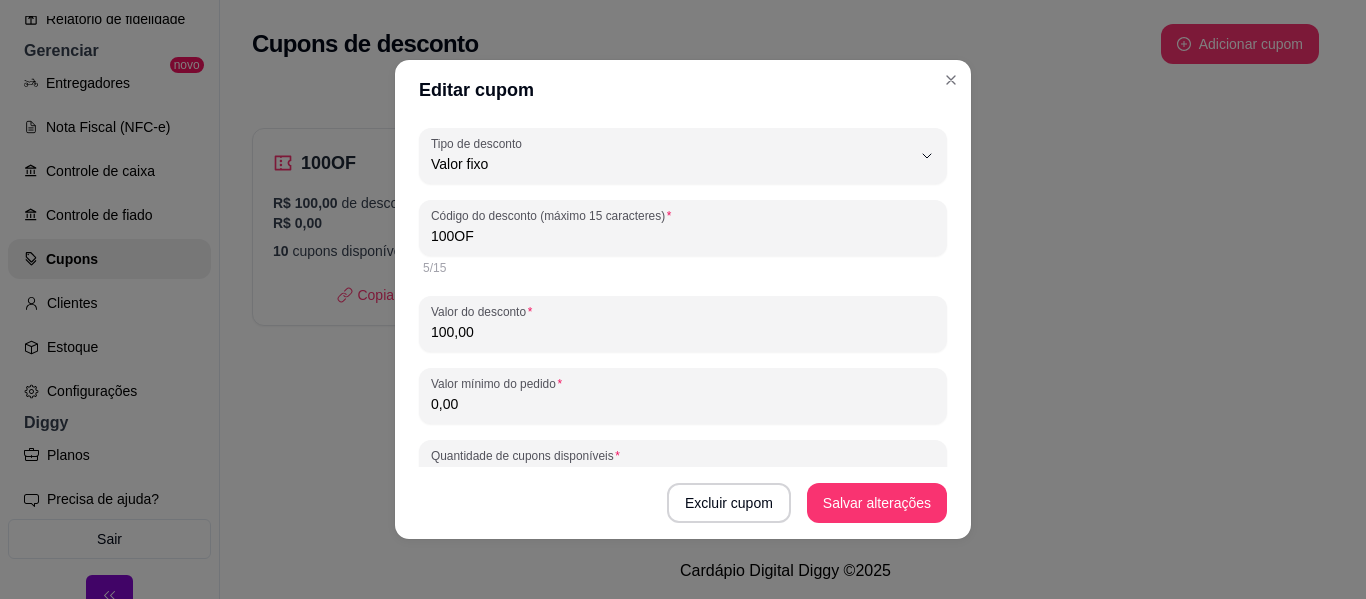 click on "100OF" at bounding box center (683, 236) 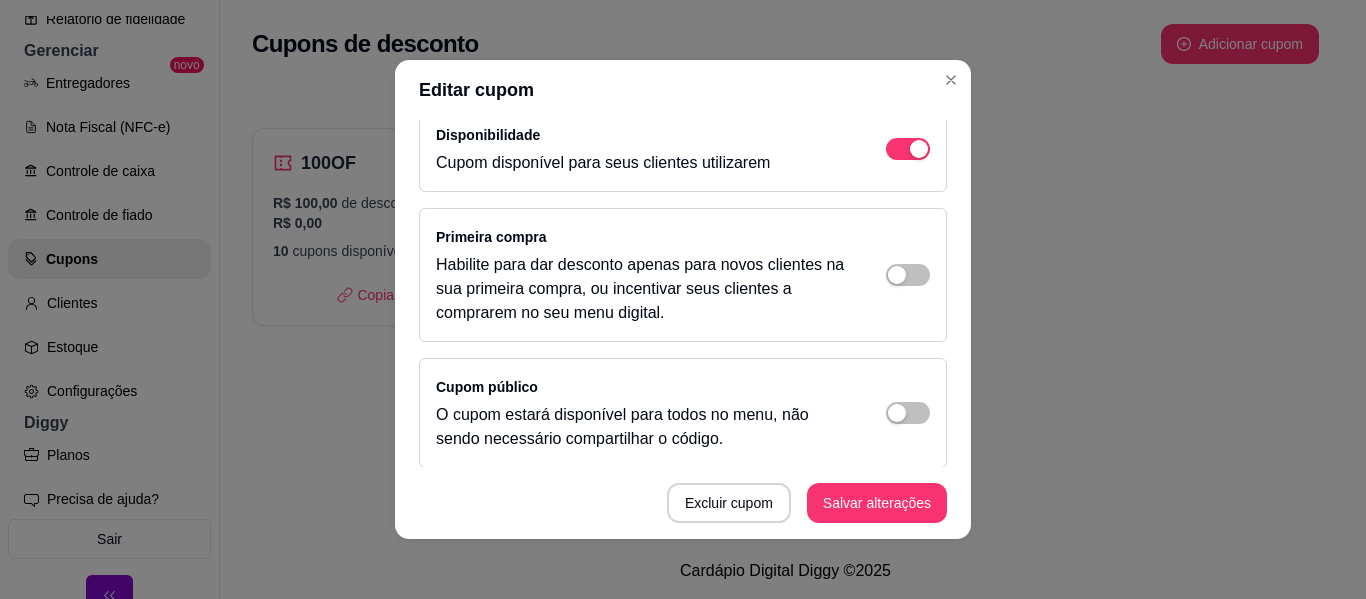 scroll, scrollTop: 415, scrollLeft: 0, axis: vertical 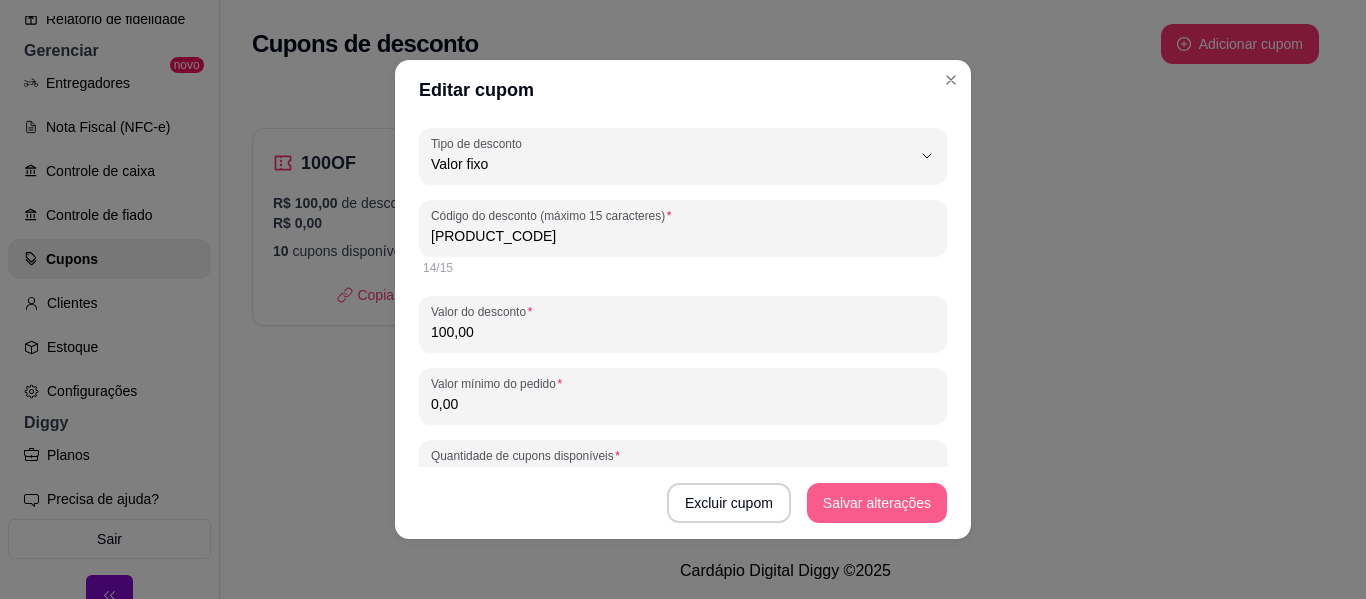 type on "[PRODUCT_CODE]" 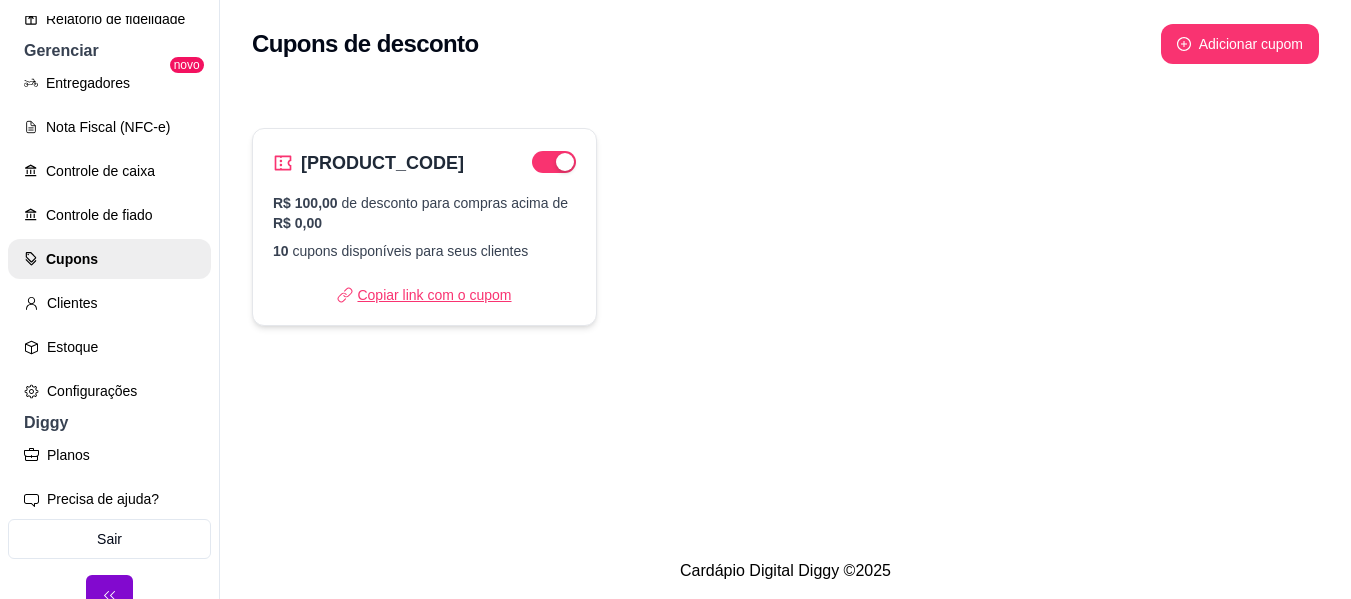 click on "Copiar link com o cupom" at bounding box center (424, 295) 